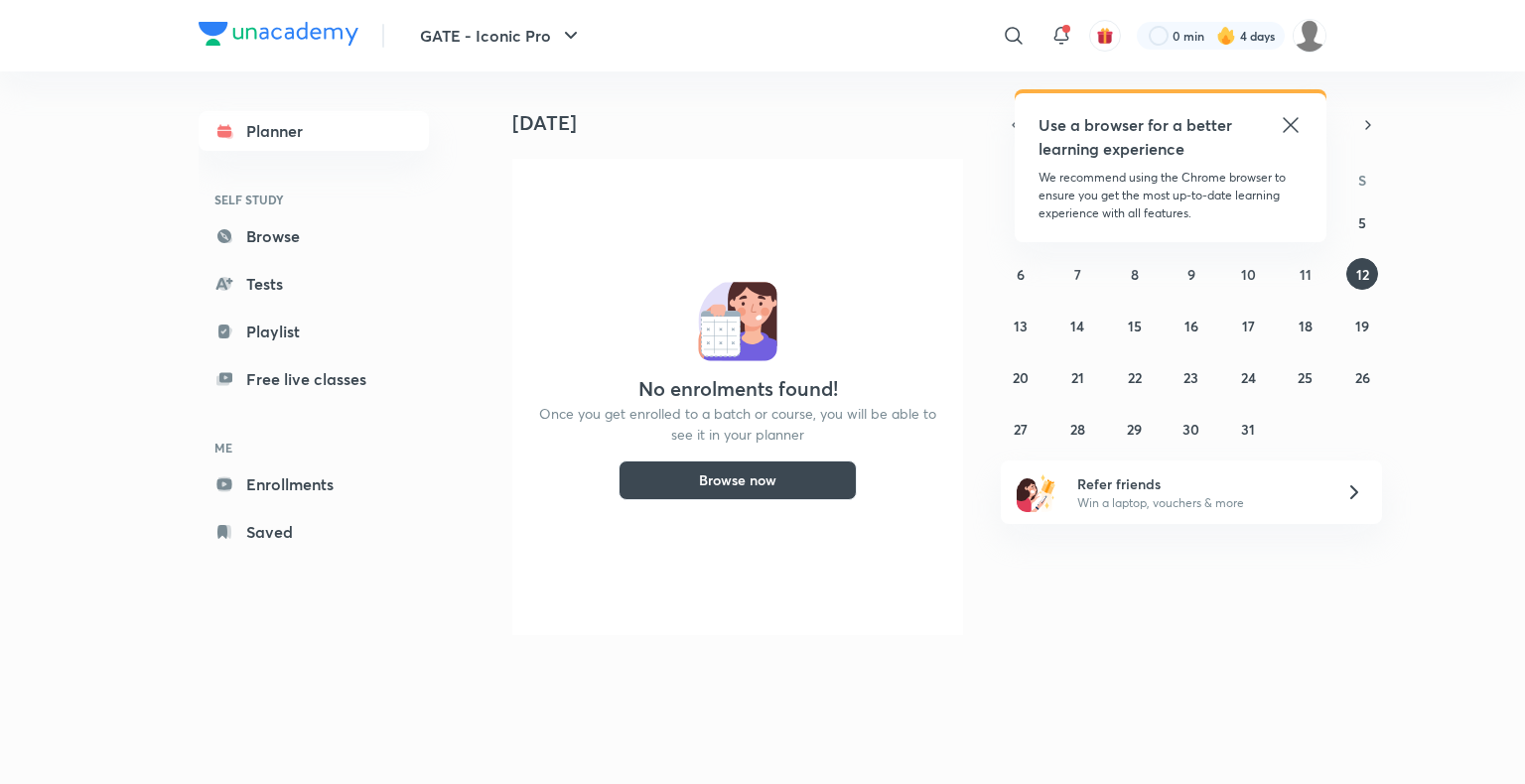 scroll, scrollTop: 0, scrollLeft: 0, axis: both 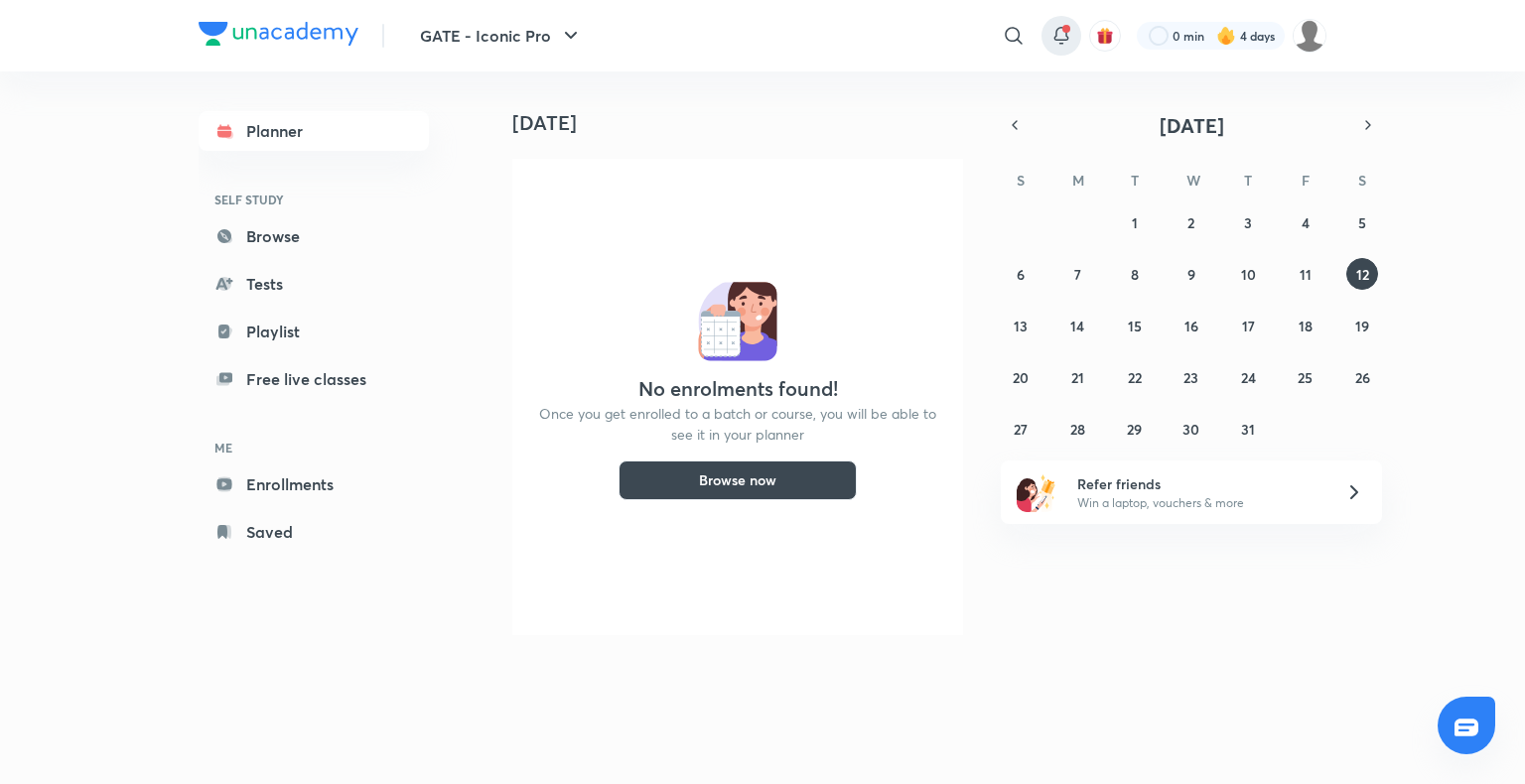 click 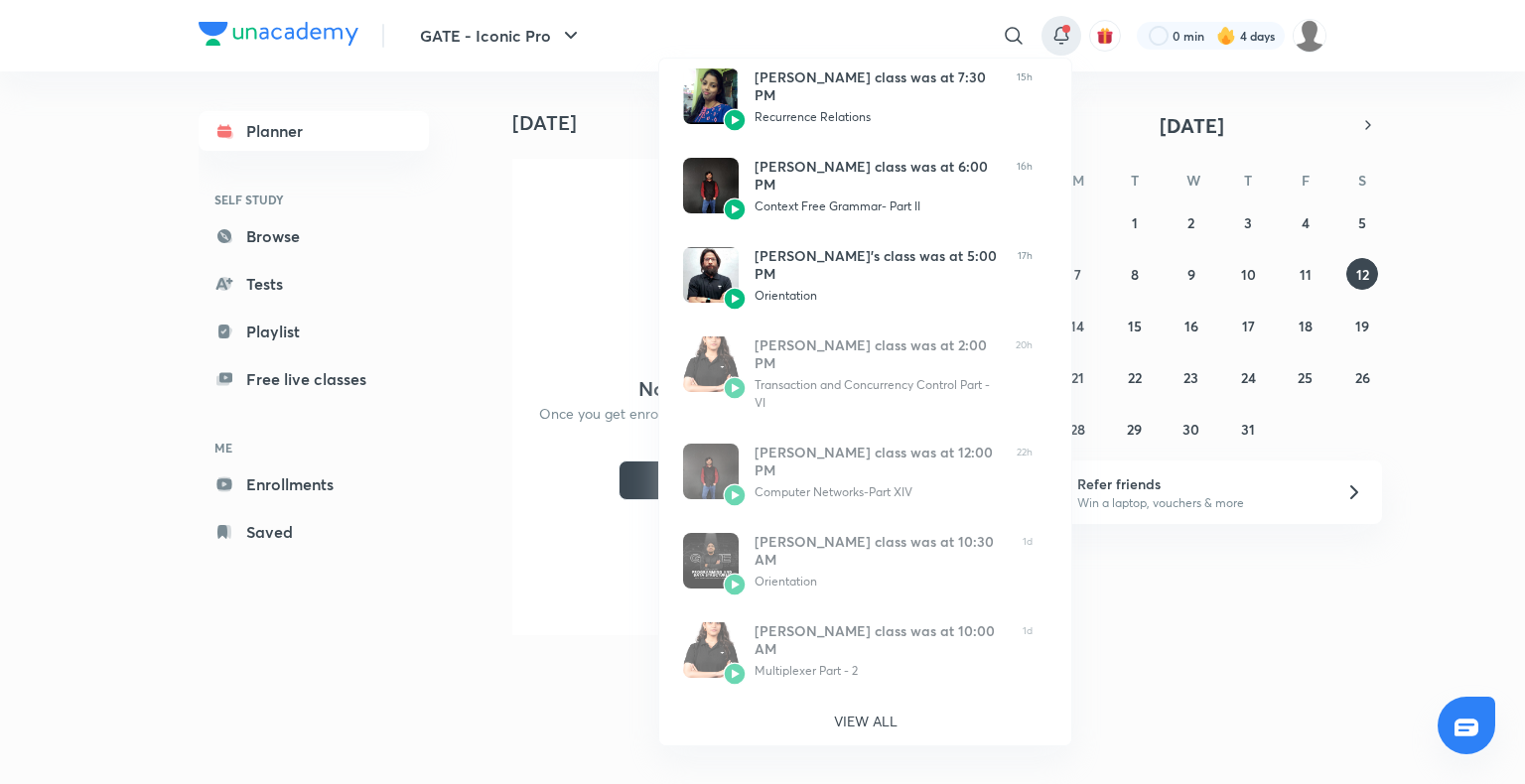 scroll, scrollTop: 0, scrollLeft: 0, axis: both 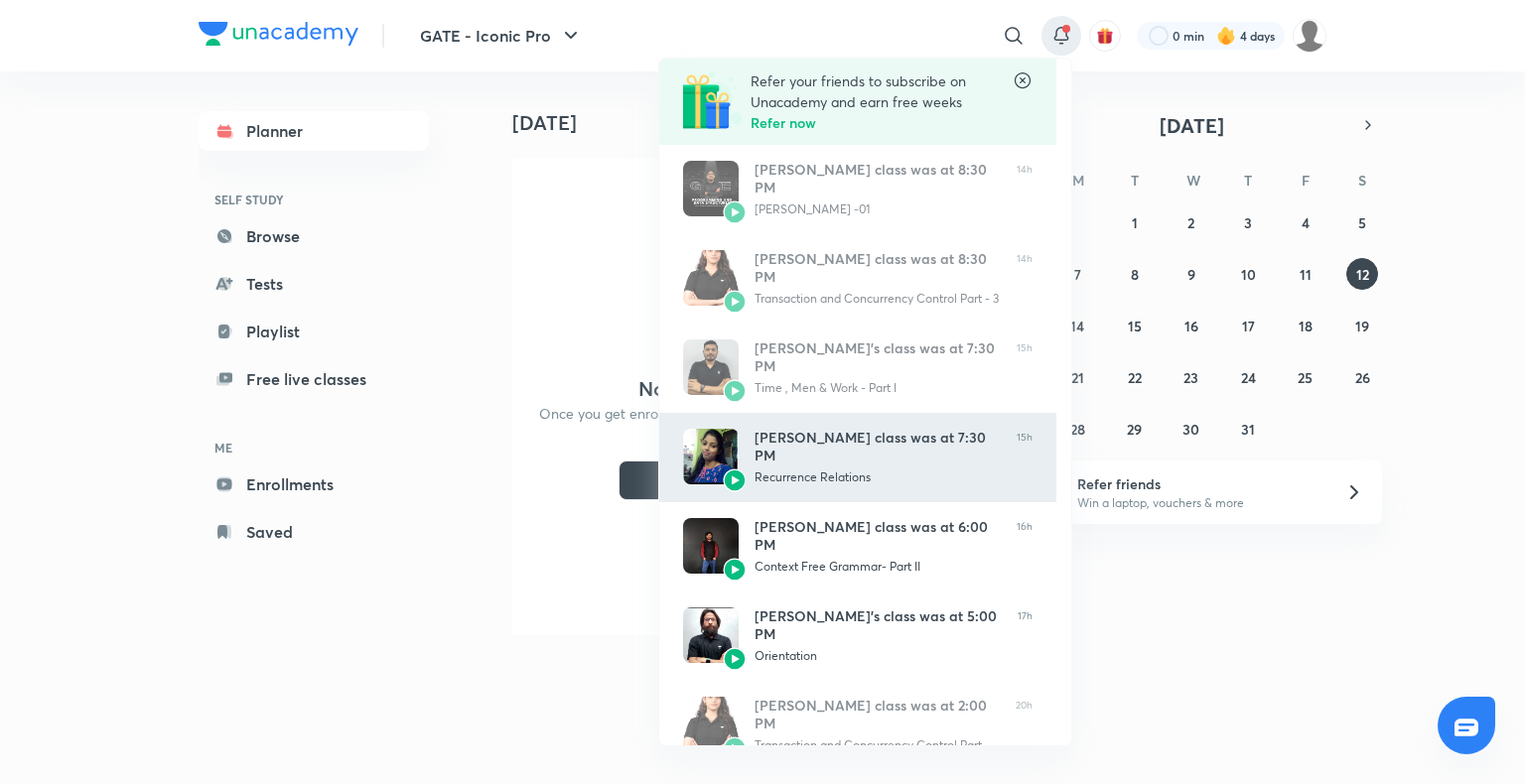 click on "Sweta Kumari’s class was at 7:30 PM Recurrence Relations" at bounding box center [878, 457] 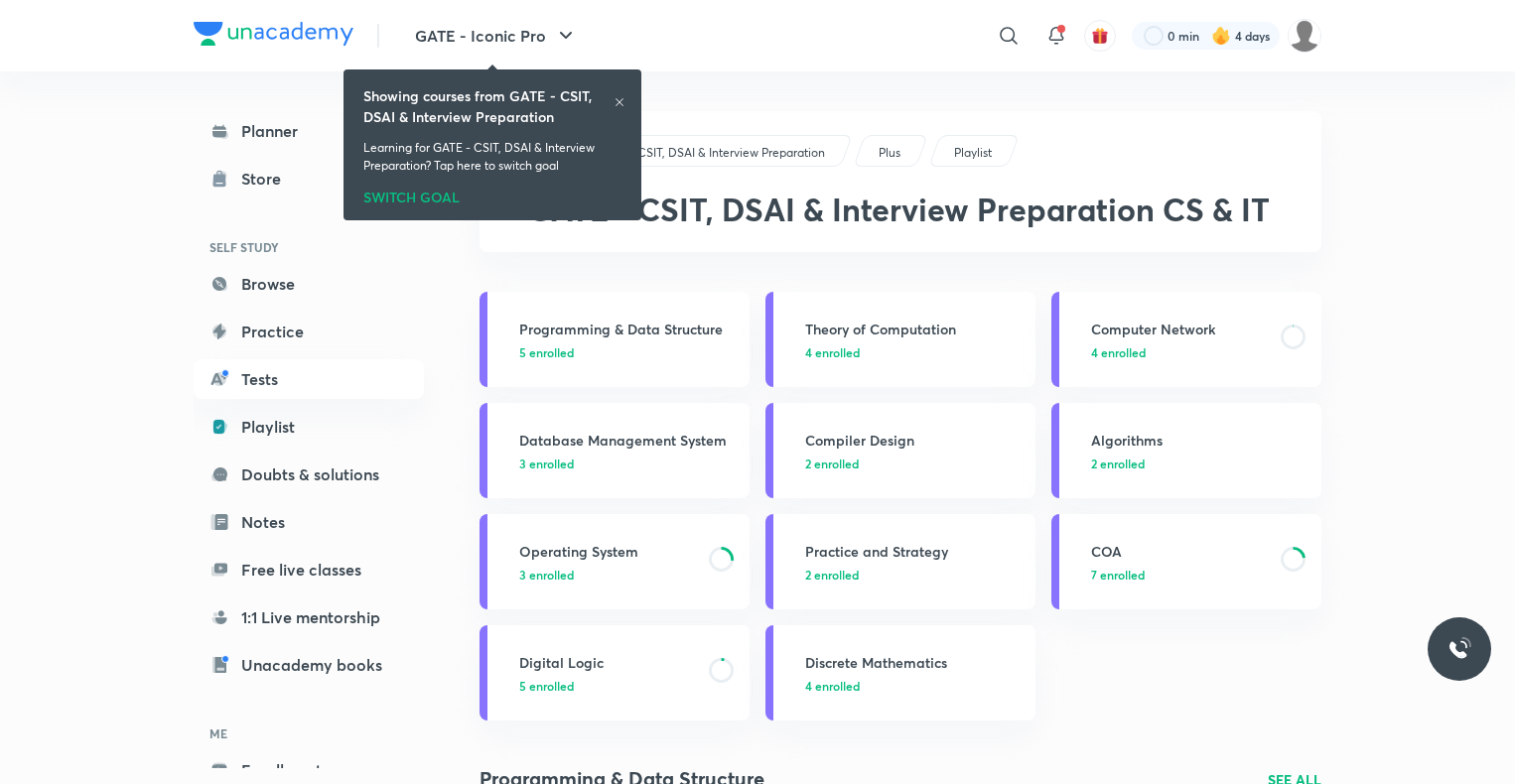 scroll, scrollTop: 0, scrollLeft: 0, axis: both 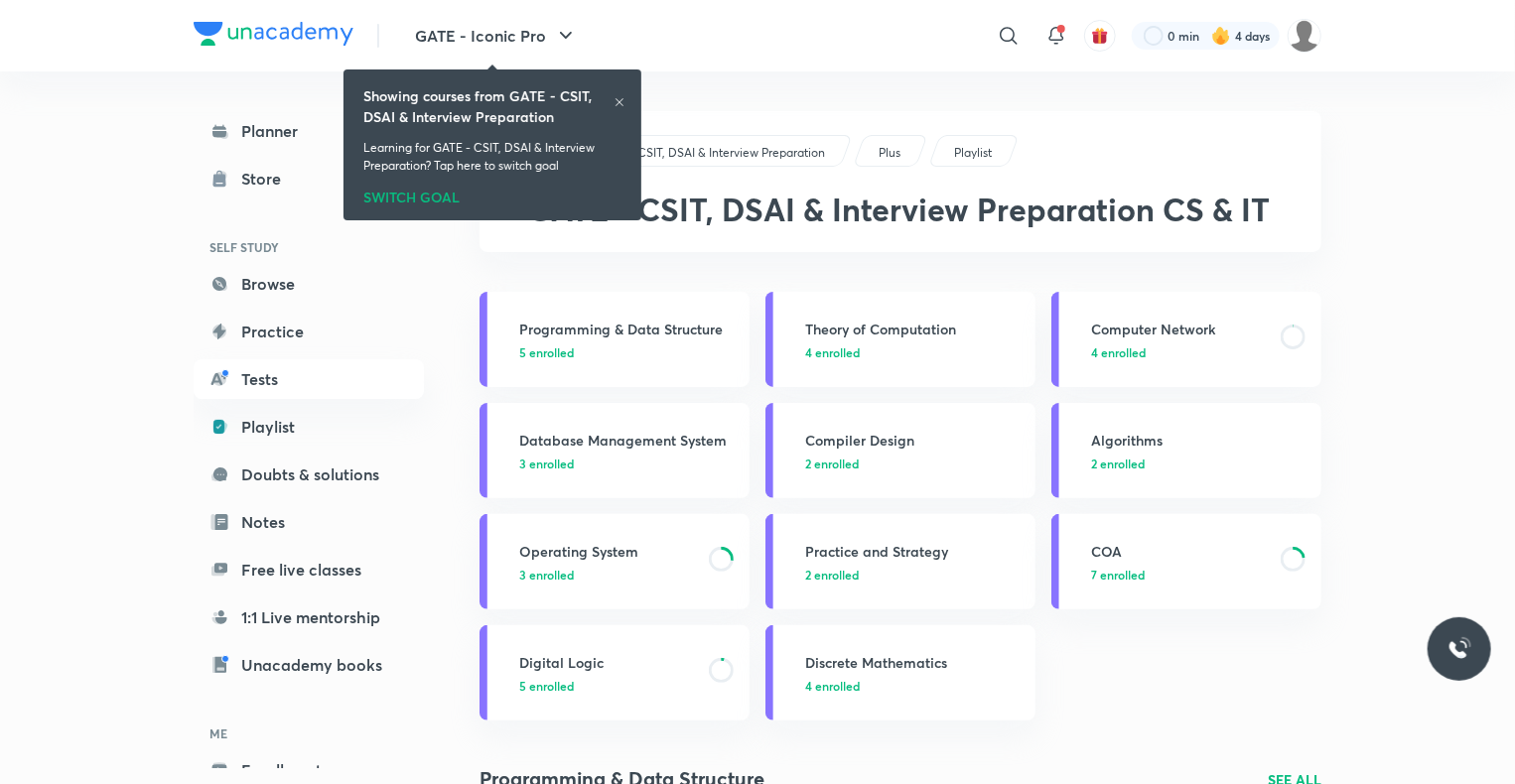 click 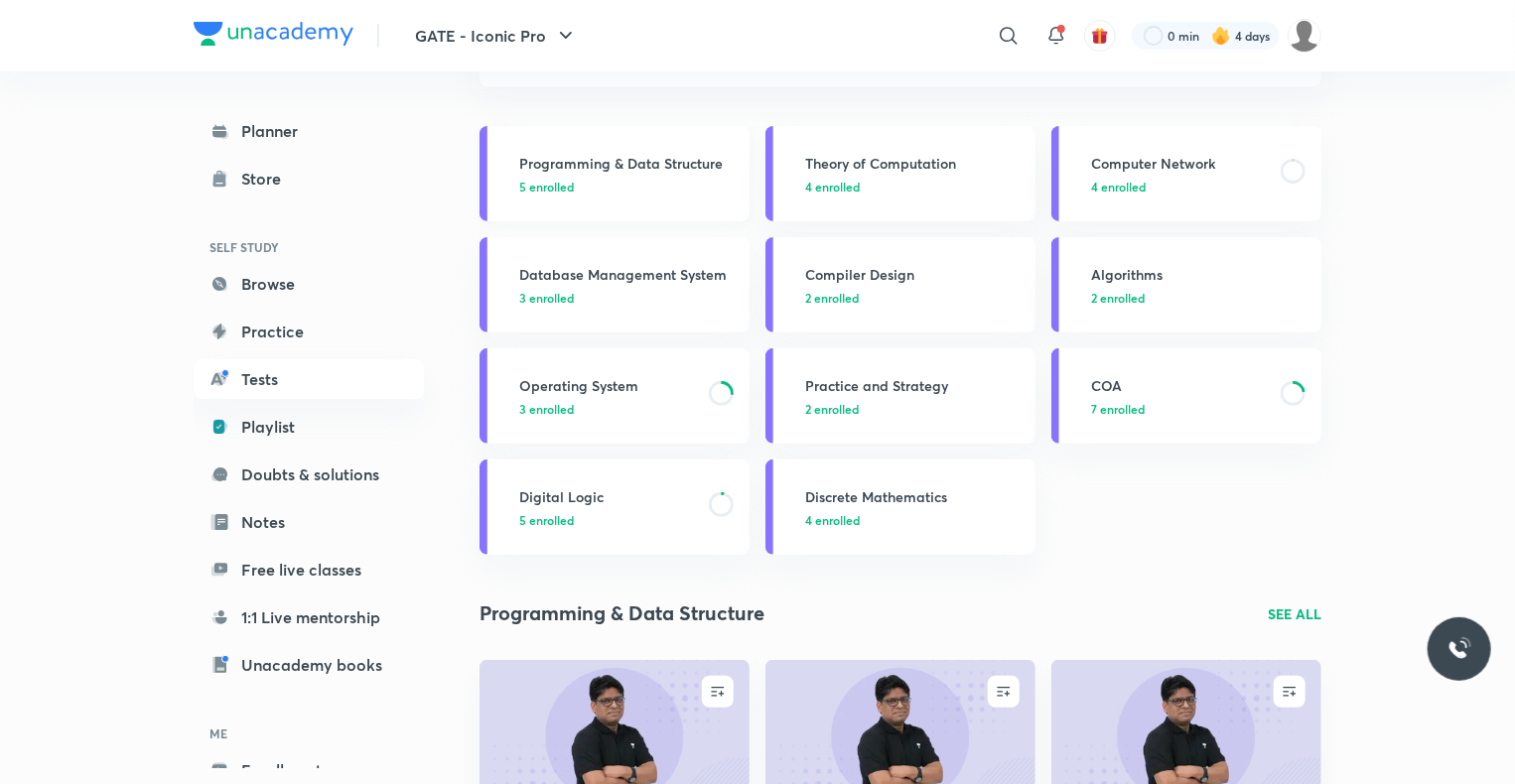 scroll, scrollTop: 0, scrollLeft: 0, axis: both 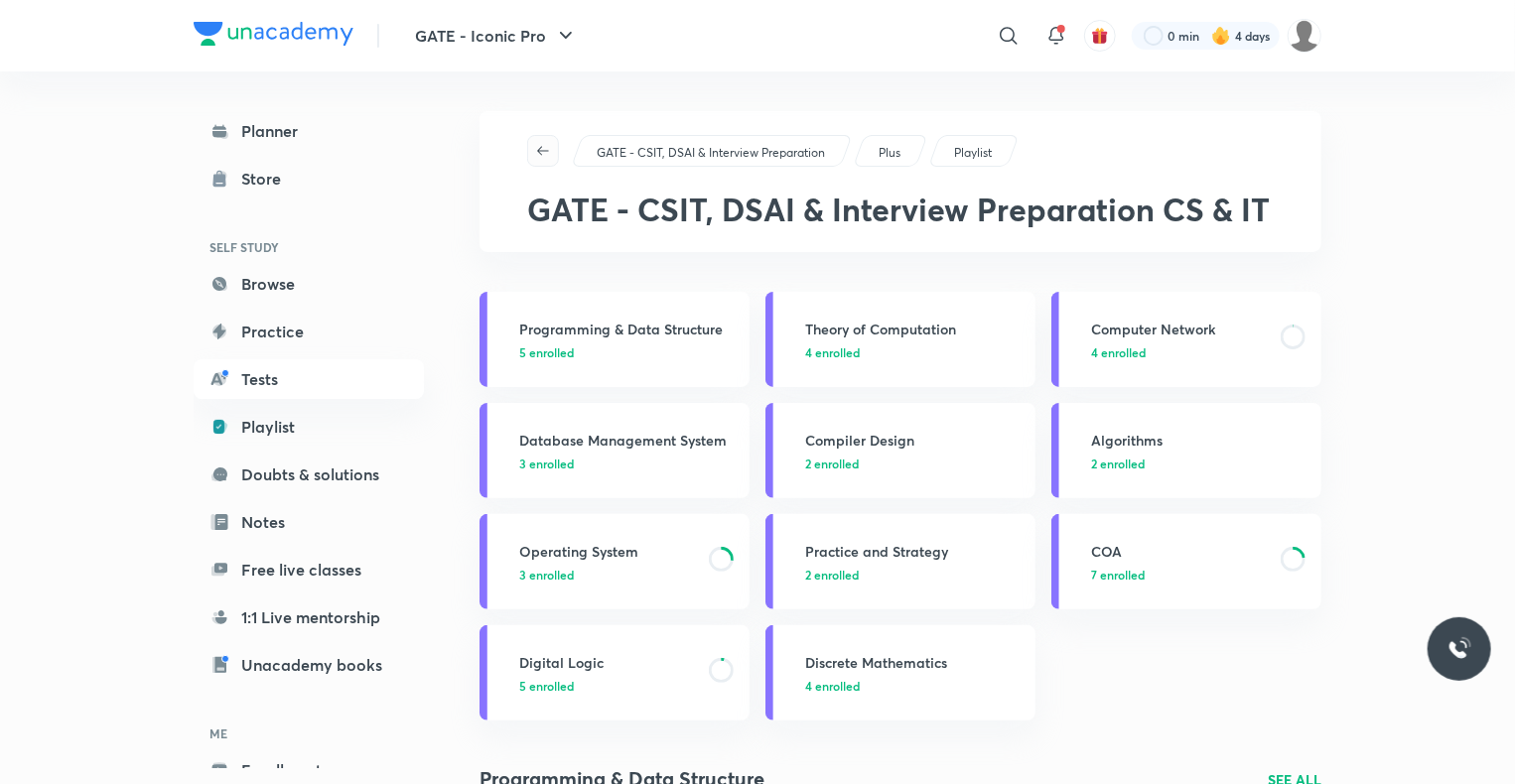 click 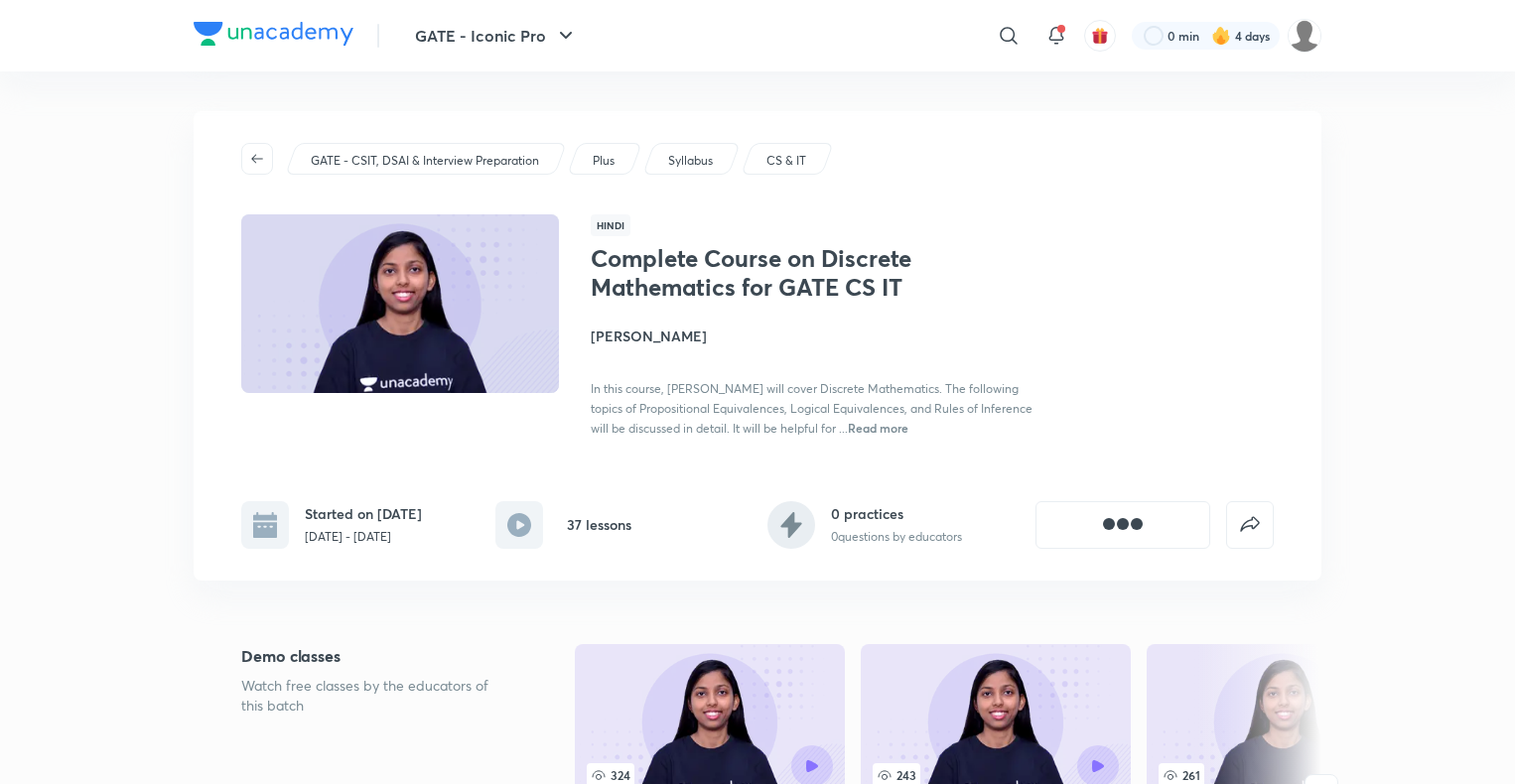 scroll, scrollTop: 0, scrollLeft: 0, axis: both 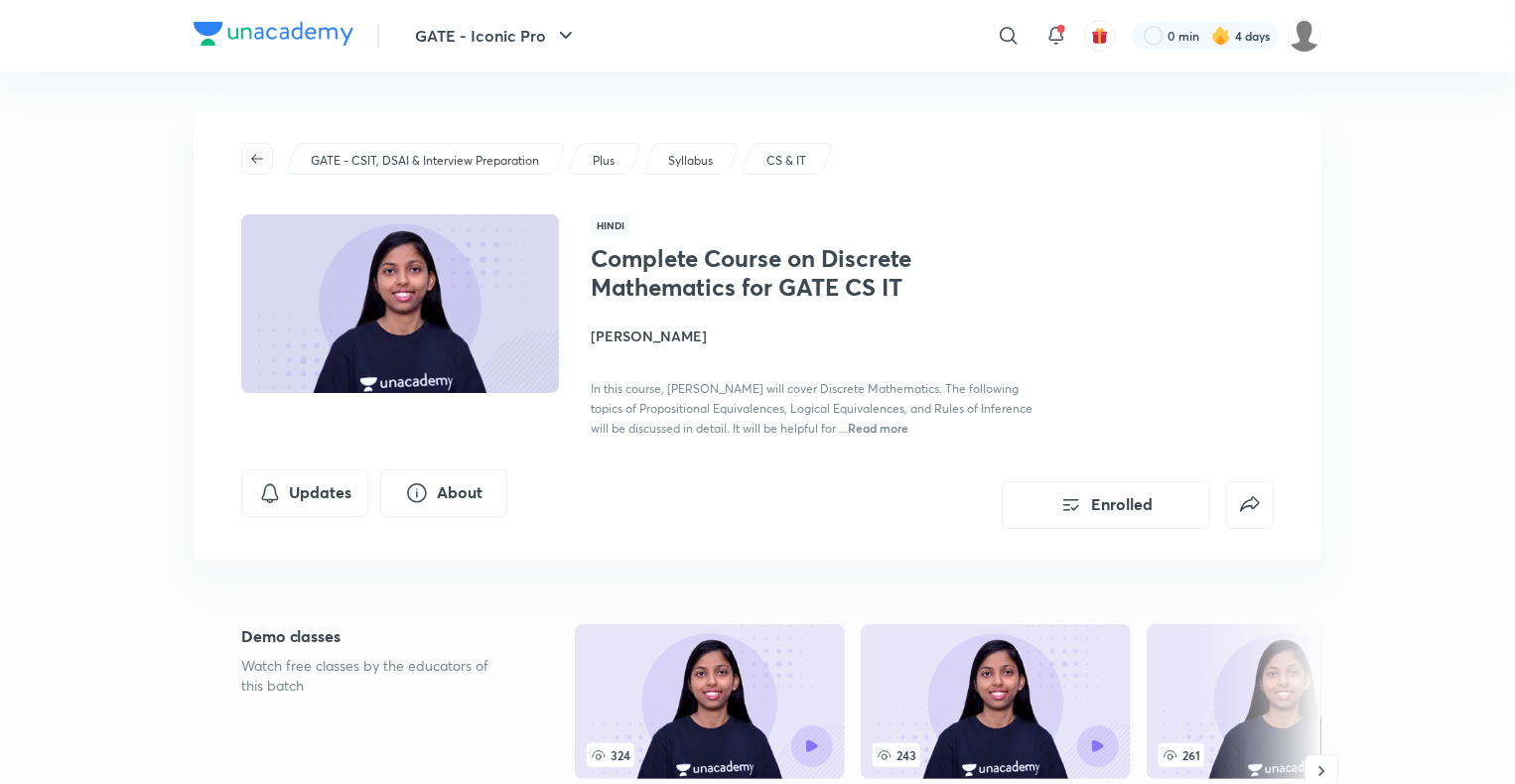 click 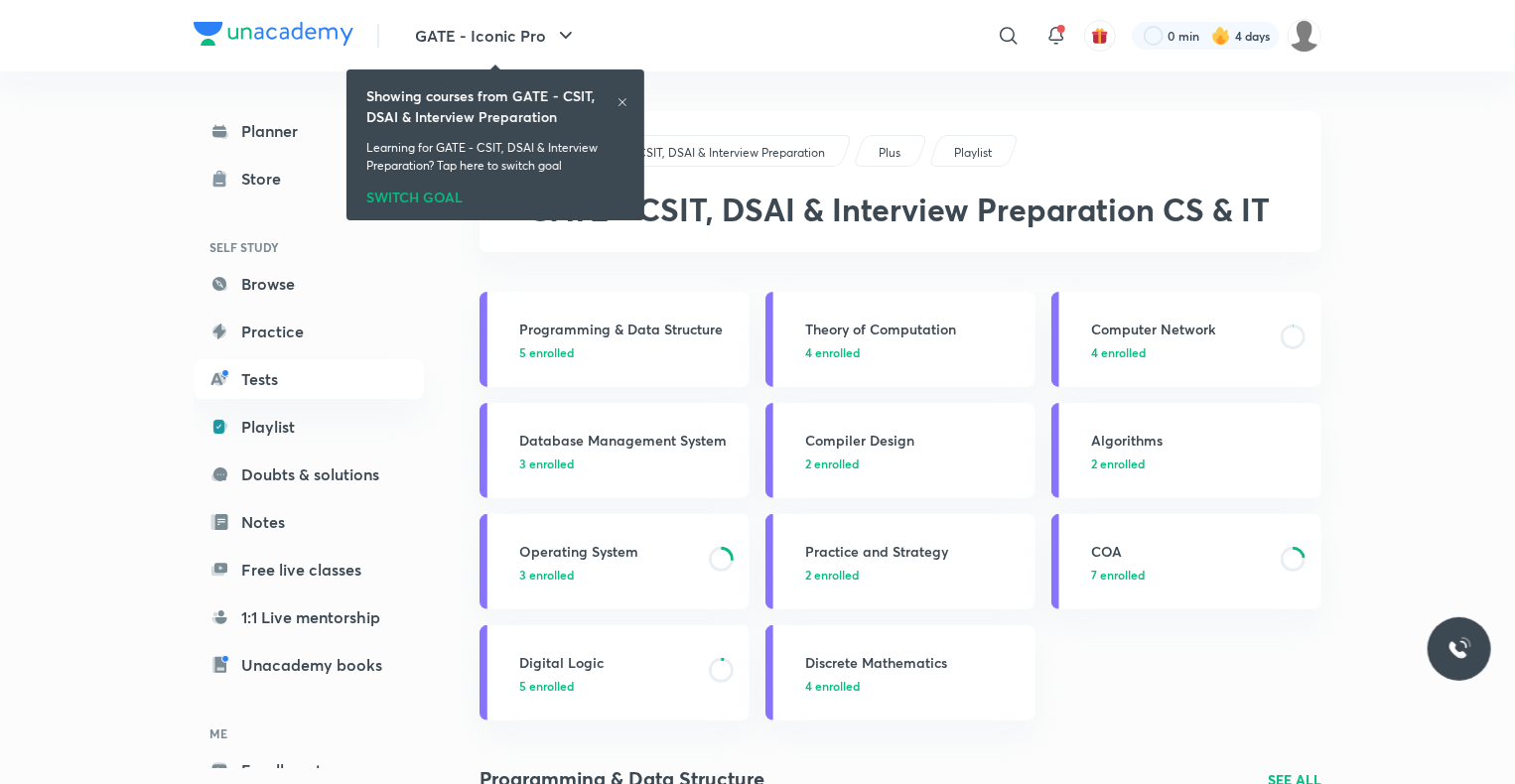 click 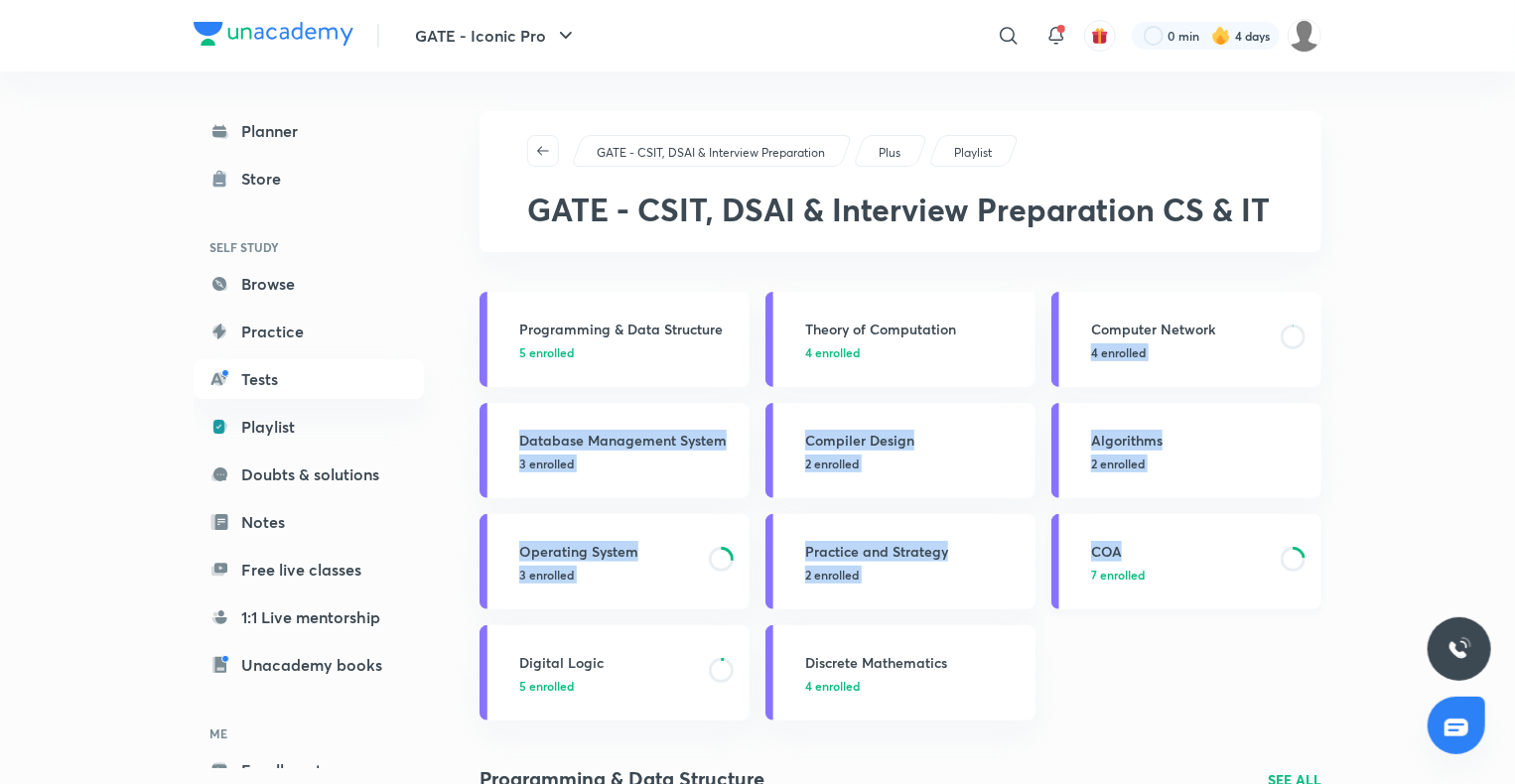 drag, startPoint x: 1051, startPoint y: 383, endPoint x: 1140, endPoint y: 540, distance: 180.4716 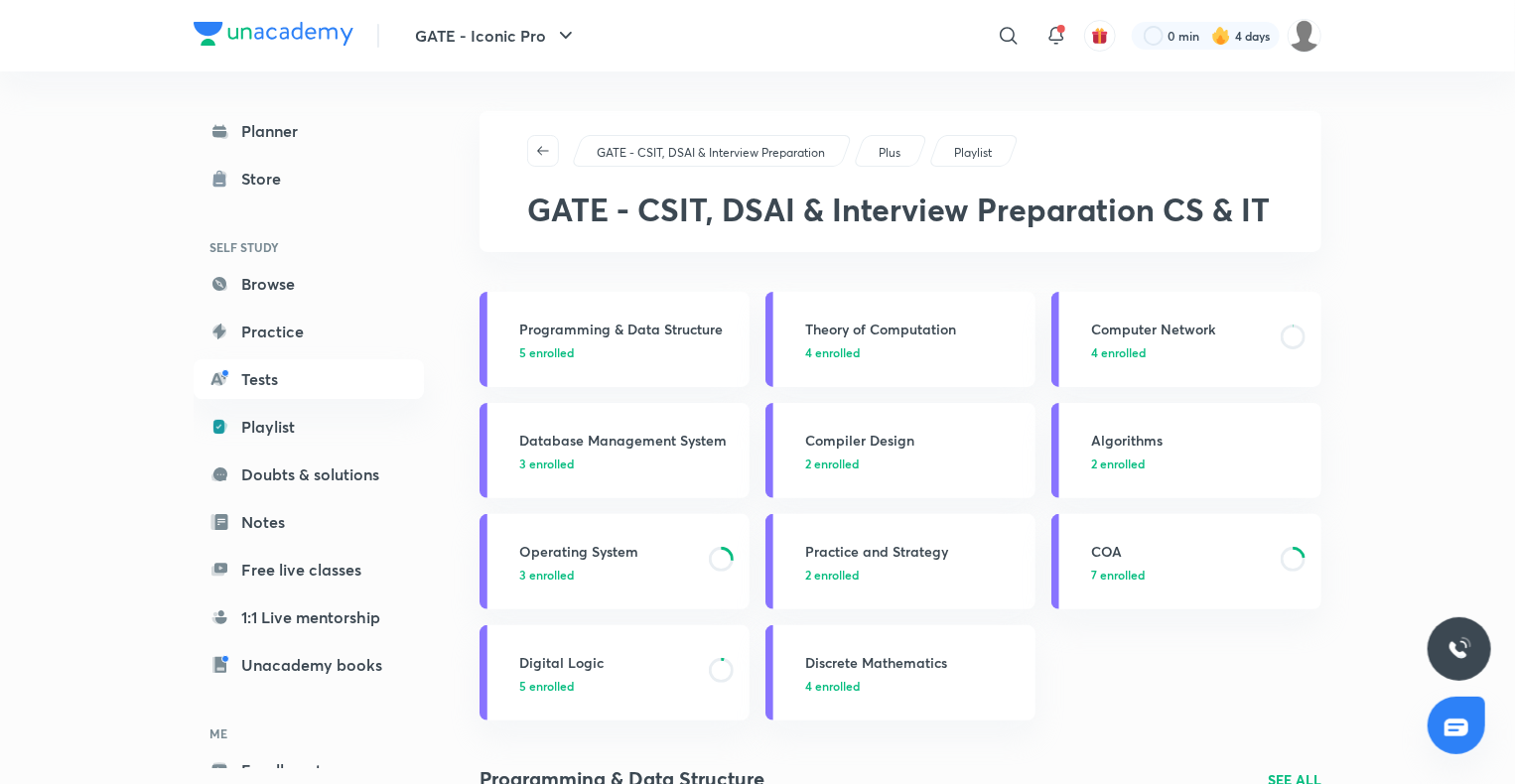click on "GATE - CSIT, DSAI & Interview Preparation Plus Playlist GATE - CSIT, DSAI & Interview Preparation CS & IT Programming & Data Structure 5 enrolled Theory of Computation 4 enrolled Computer Network 4 enrolled Database Management System 3 enrolled Compiler Design 2 enrolled Algorithms 2 enrolled Operating System 3 enrolled Practice and Strategy 2 enrolled COA 7 enrolled Digital Logic 5 enrolled Discrete Mathematics 4 enrolled Programming & Data Structure SEE ALL ENROLL Hinglish Programming & Data Structure Comprehensive Course on C- Programming Ended on Jun 26, 2024 • 40 lessons Pankaj Sharma ENROLL Hinglish Programming & Data Structure Course on Data Structure Ended on Aug 27, 2024 • 39 lessons Pankaj Sharma ENROLL Hinglish Programming & Data Structure Complete Course on Data Structure Ended on May 17, 2025 • 29 lessons Pankaj Sharma See All Theory of Computation SEE ALL ENROLL Hinglish Theory of Computation Complete Course On Theory Of Computation For GATE CS & IT Ended on Apr 15, 2024 • 40 lessons" at bounding box center [900, 1092] 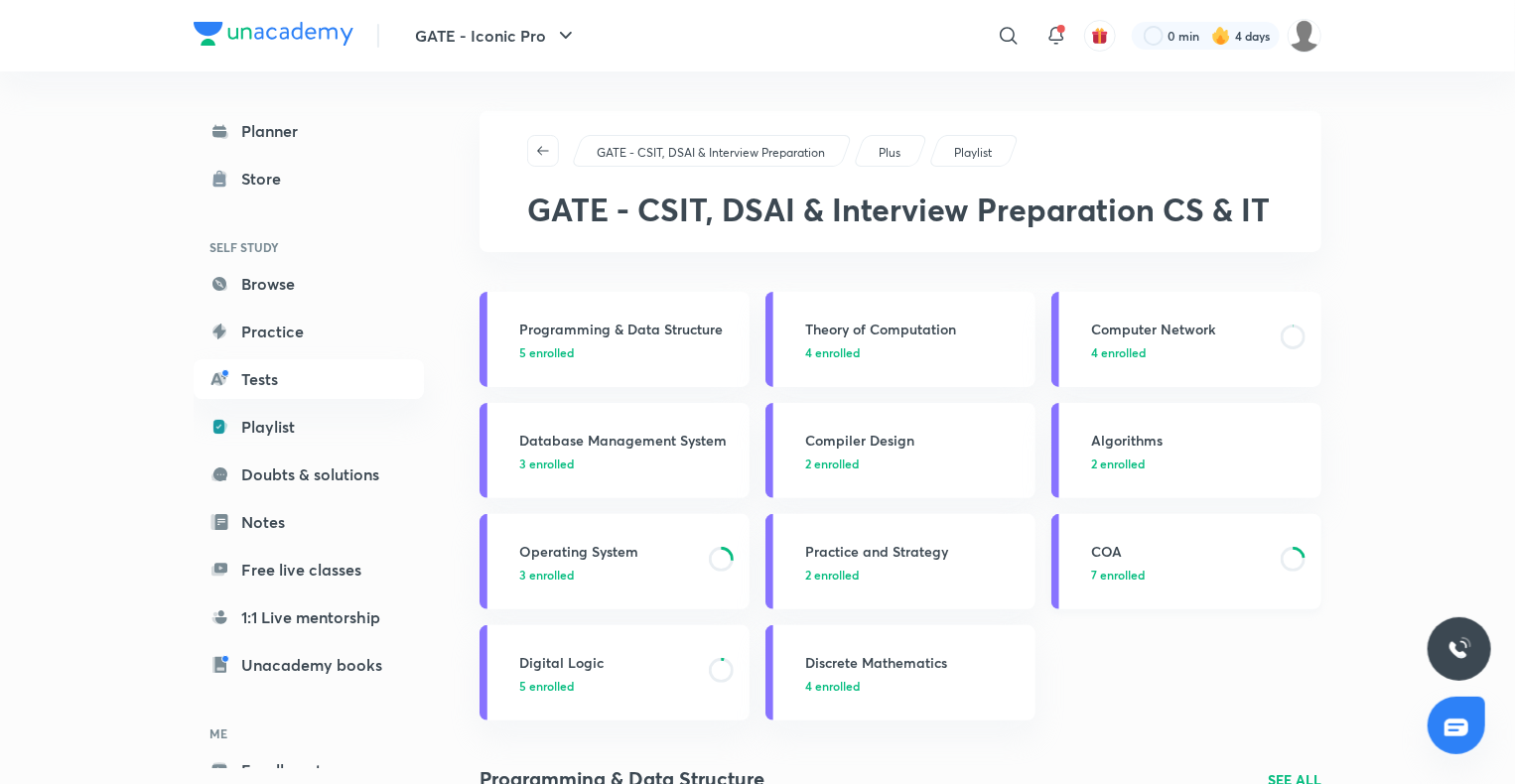 click on "COA" at bounding box center [1179, 551] 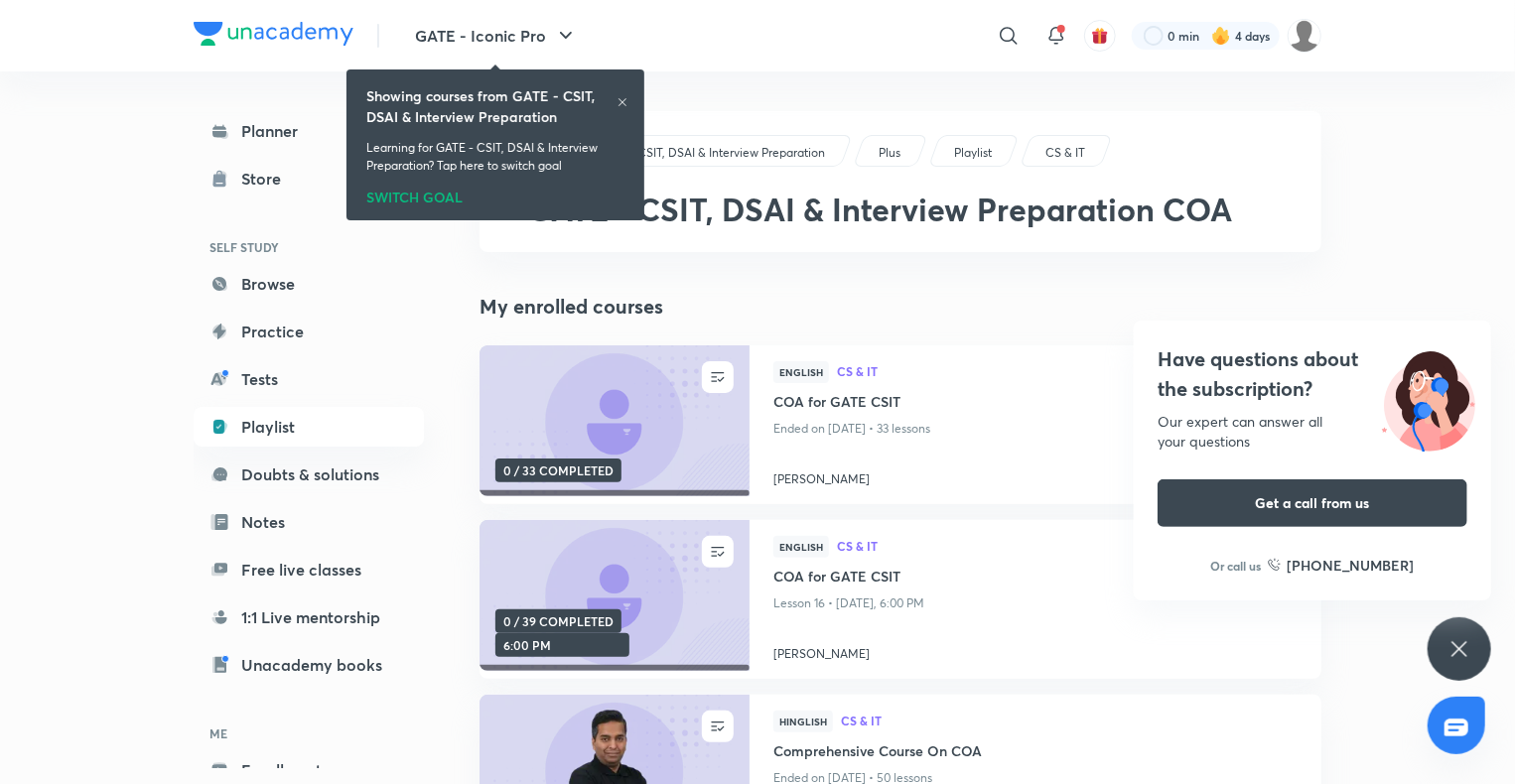 click on "Have questions about the subscription? Our expert can answer all your questions Get a call from us Or call us +91 8585858585" at bounding box center (1312, 460) 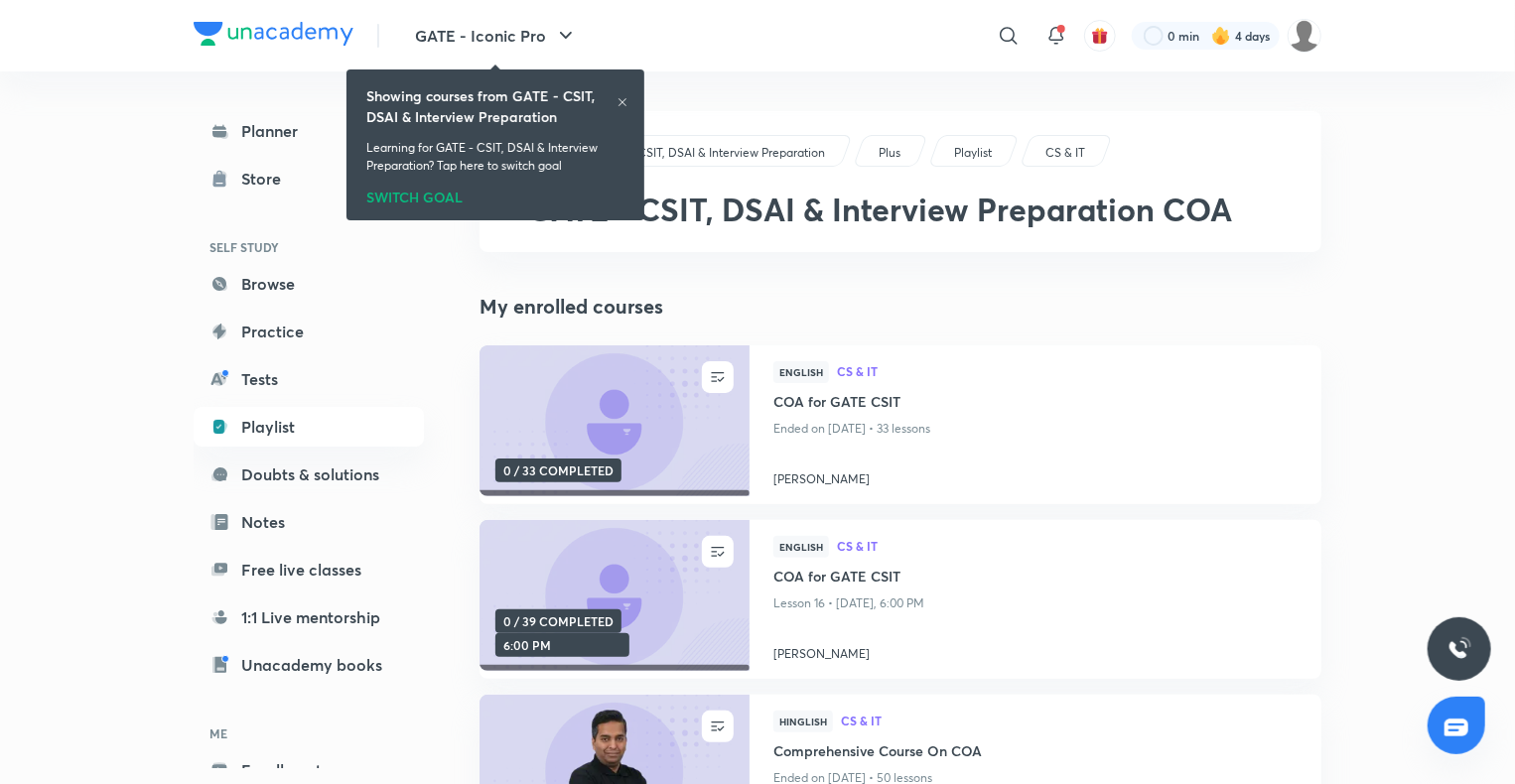 click 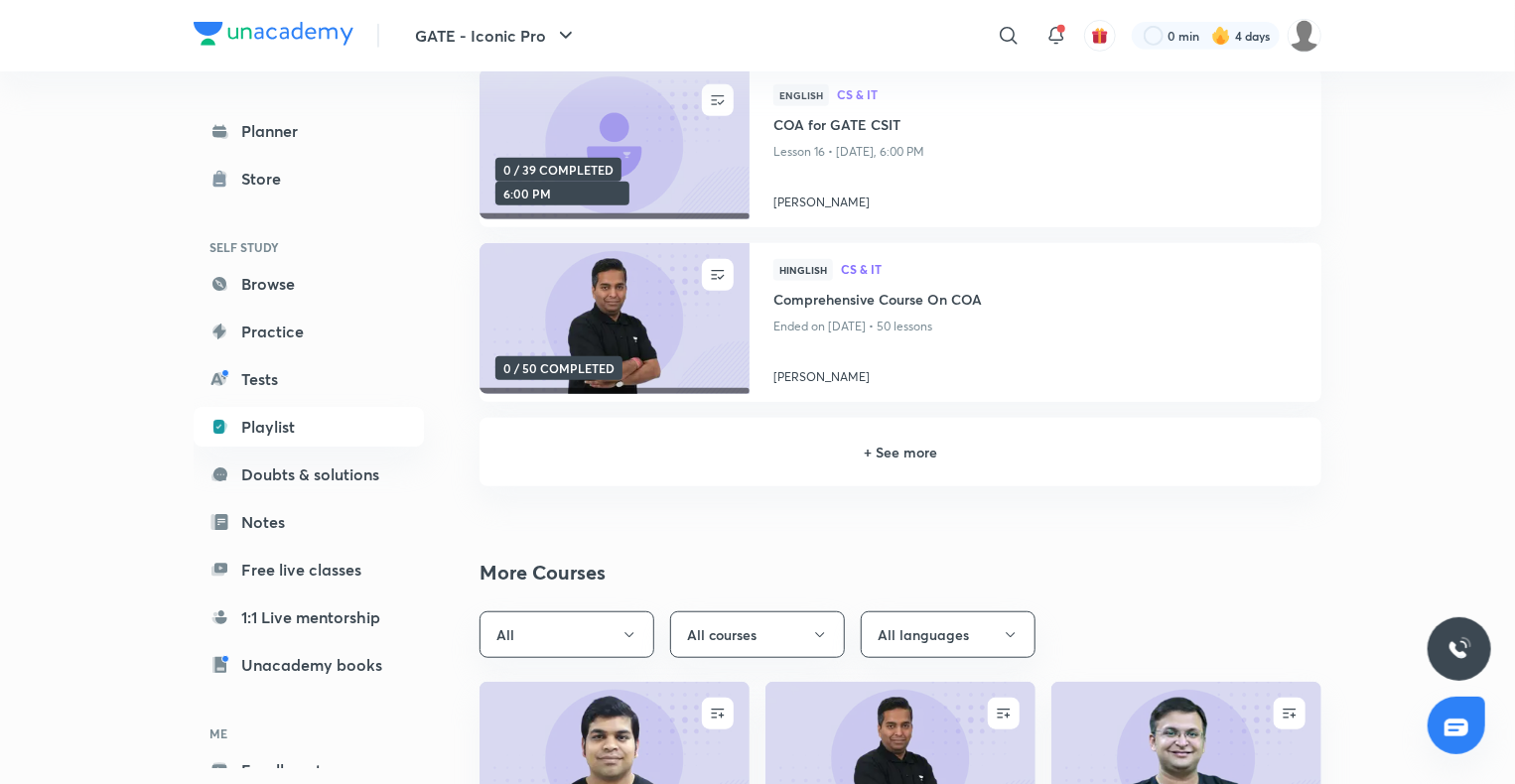 scroll, scrollTop: 453, scrollLeft: 0, axis: vertical 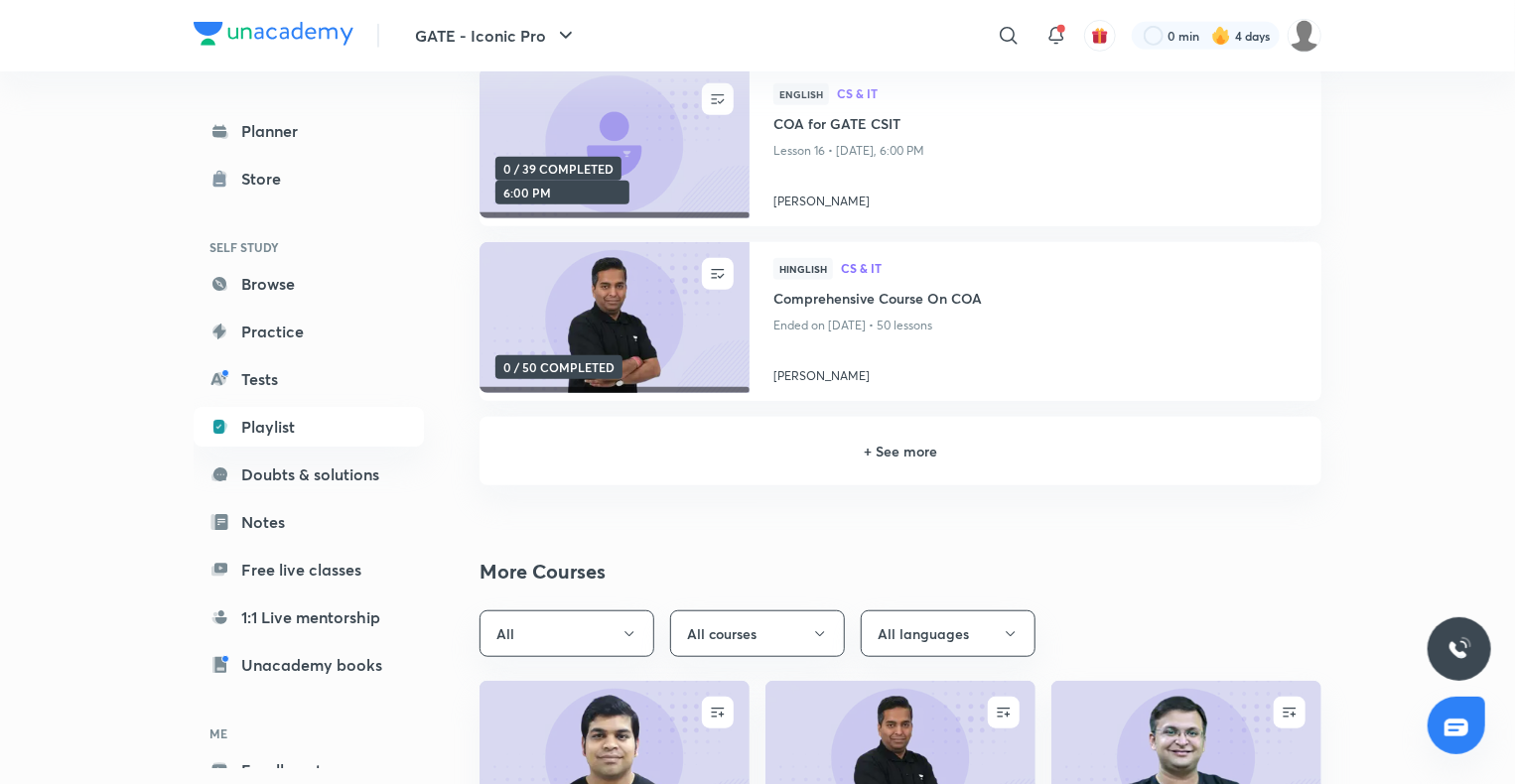 click on "+ See more" at bounding box center [900, 451] 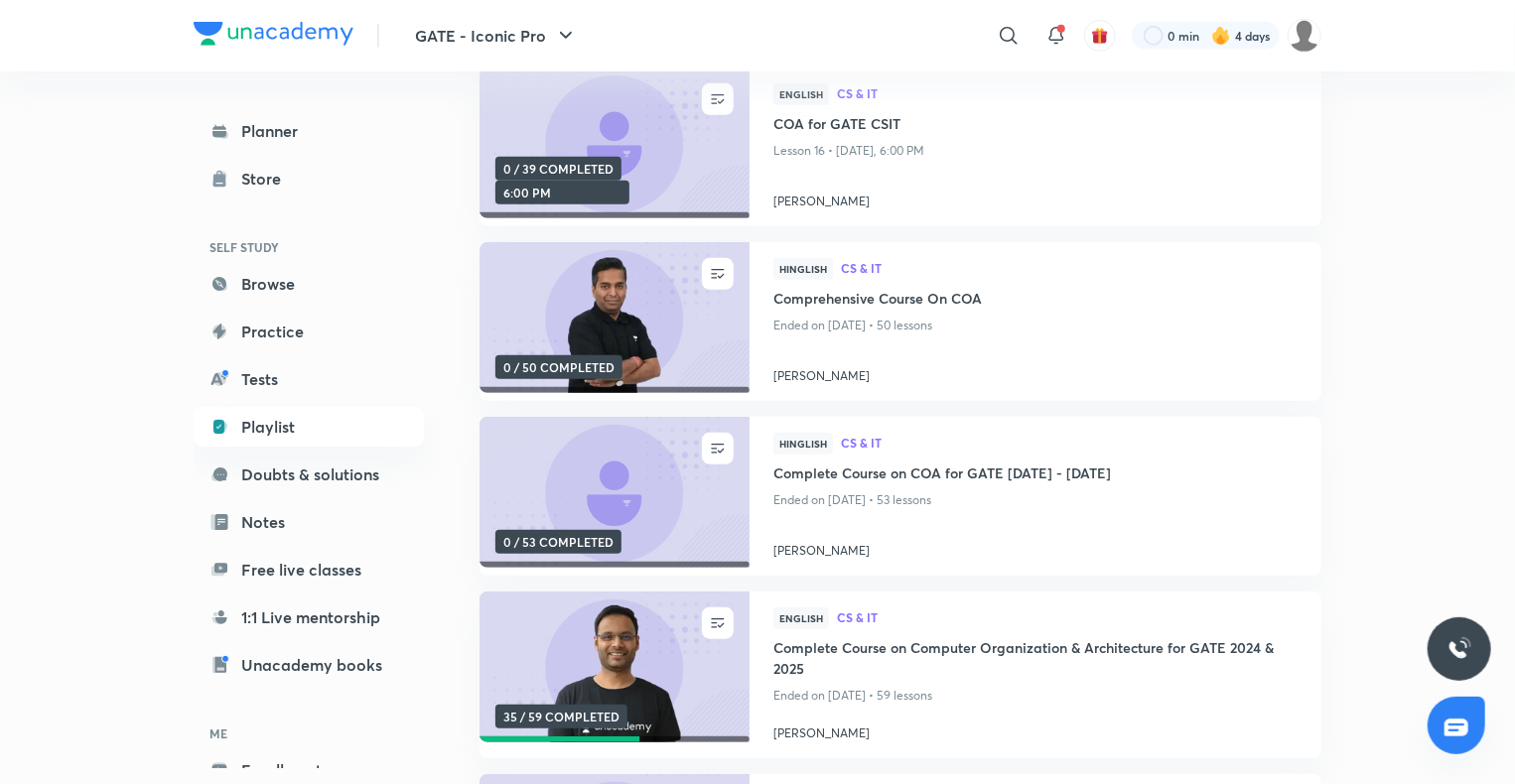click on "CS & IT" at bounding box center [1069, 443] 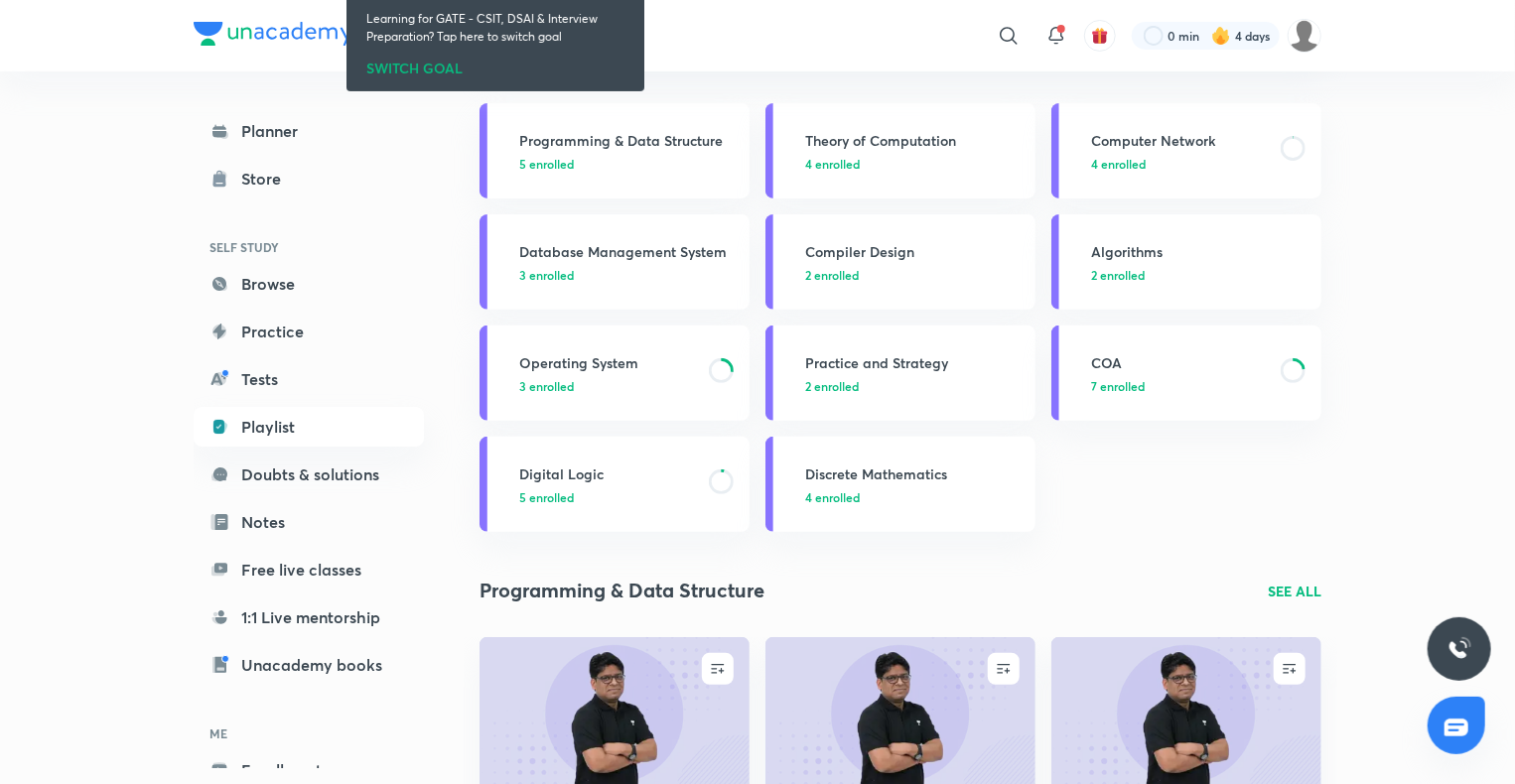 scroll, scrollTop: 58, scrollLeft: 0, axis: vertical 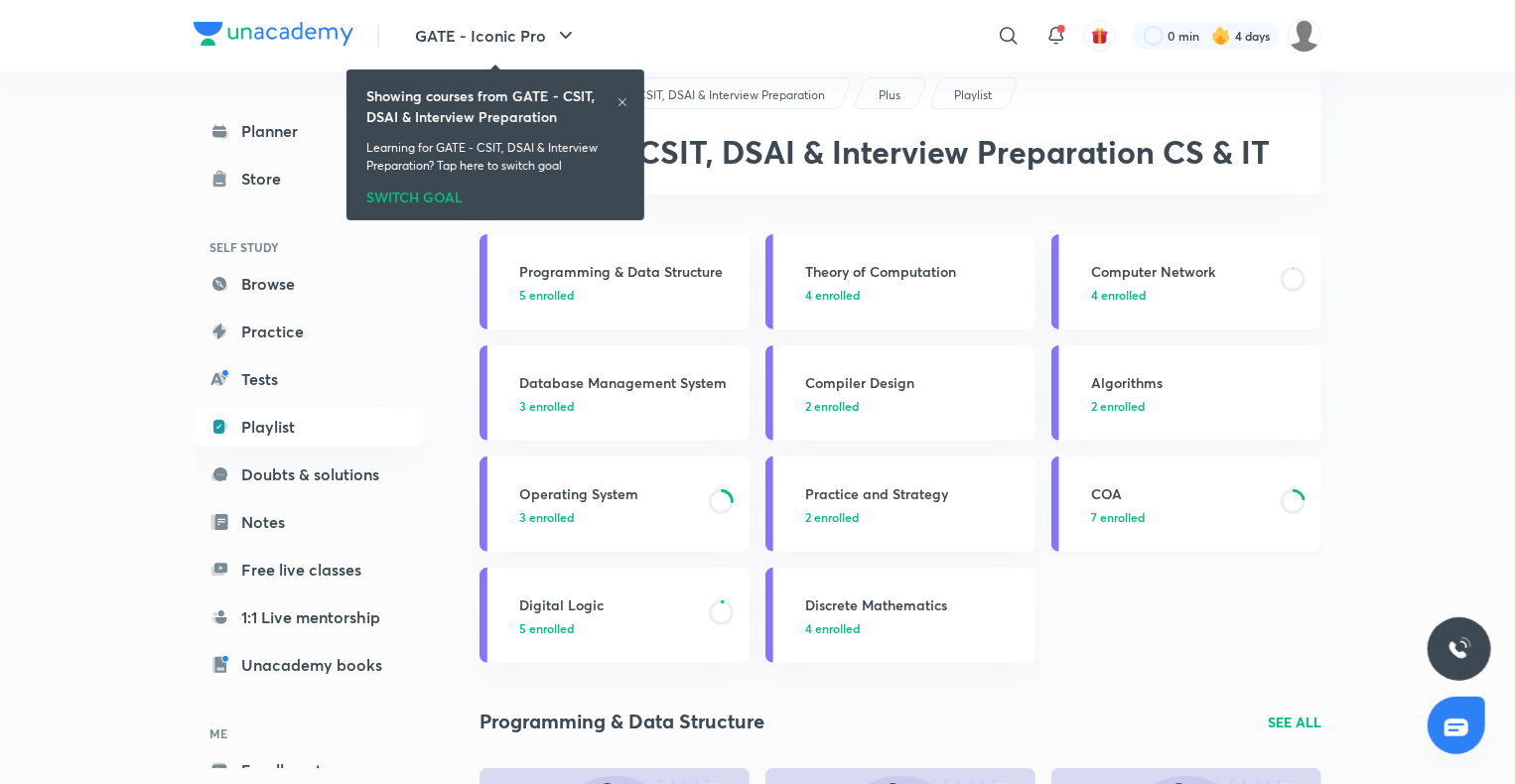 click on "COA" at bounding box center [1179, 493] 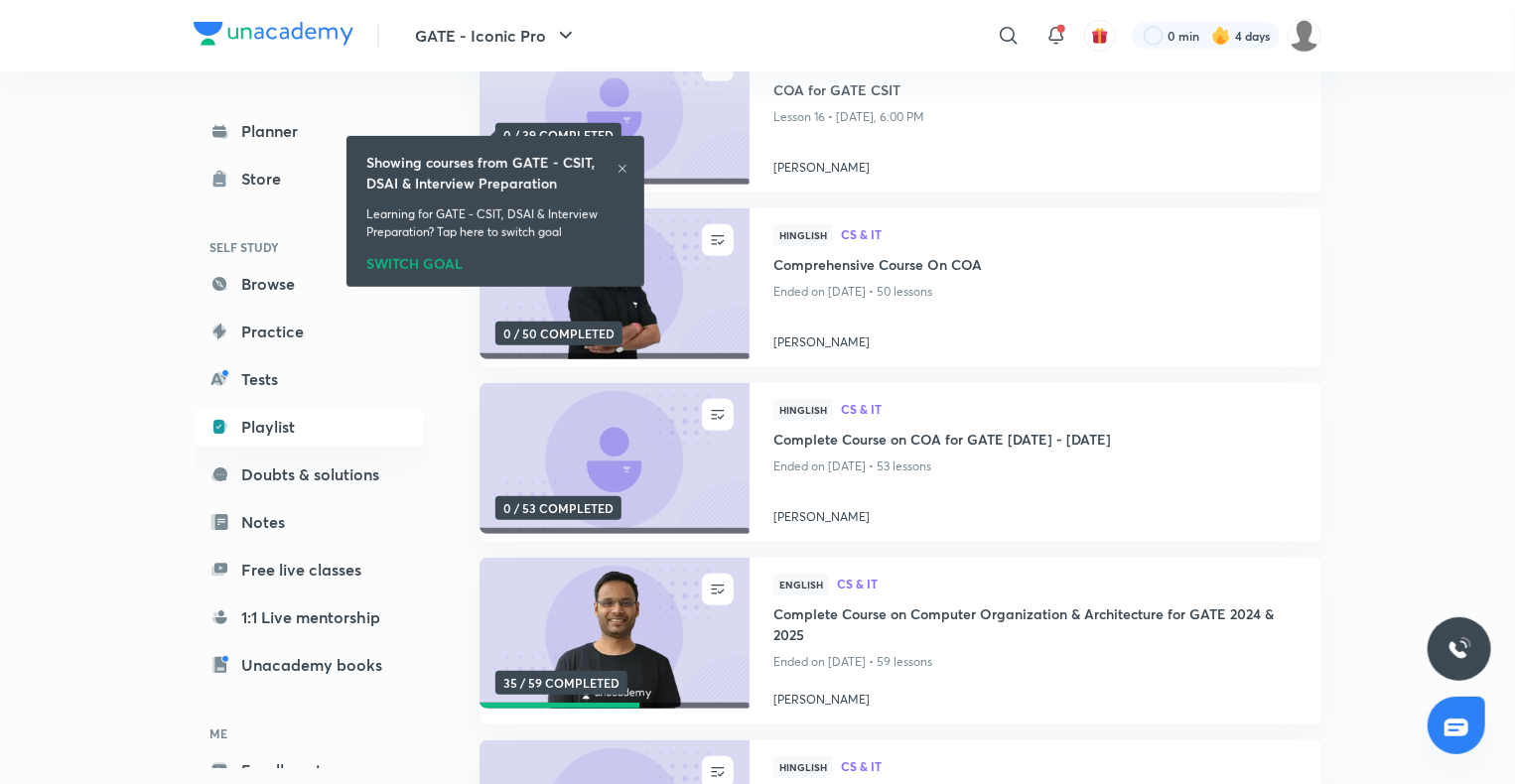 scroll, scrollTop: 568, scrollLeft: 0, axis: vertical 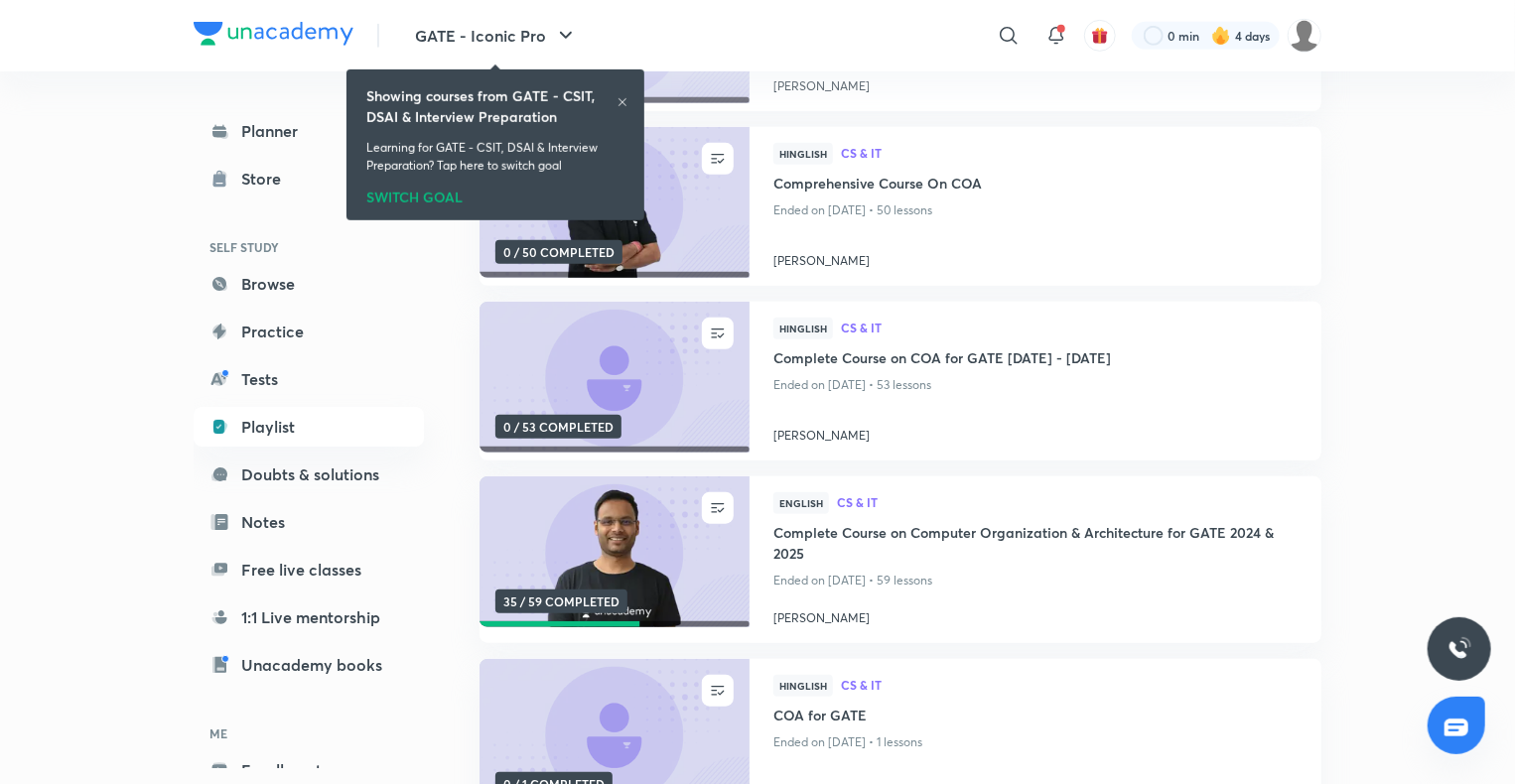 click 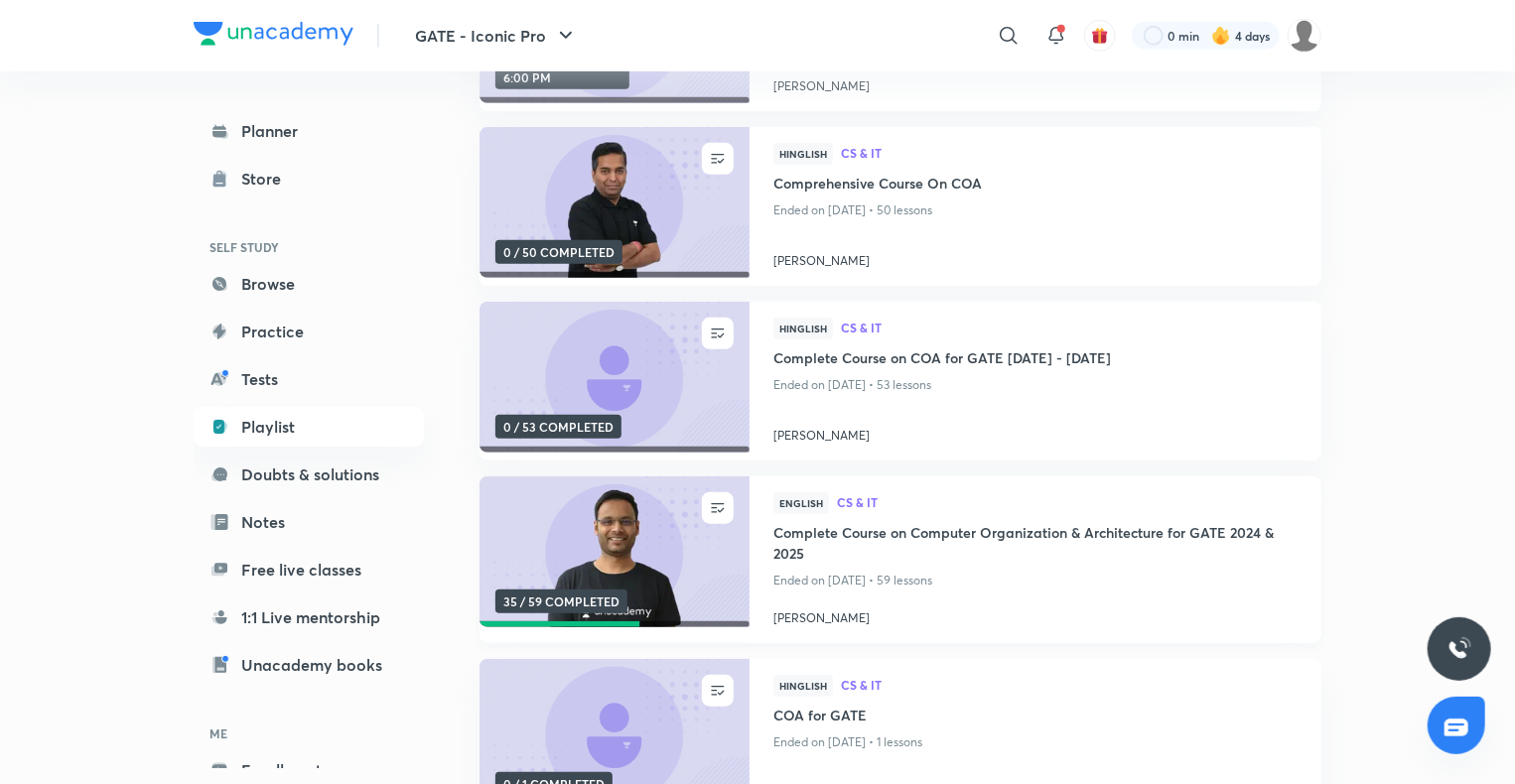 click on "Complete Course on Computer Organization & Architecture for GATE 2024 & 2025" at bounding box center (1035, 545) 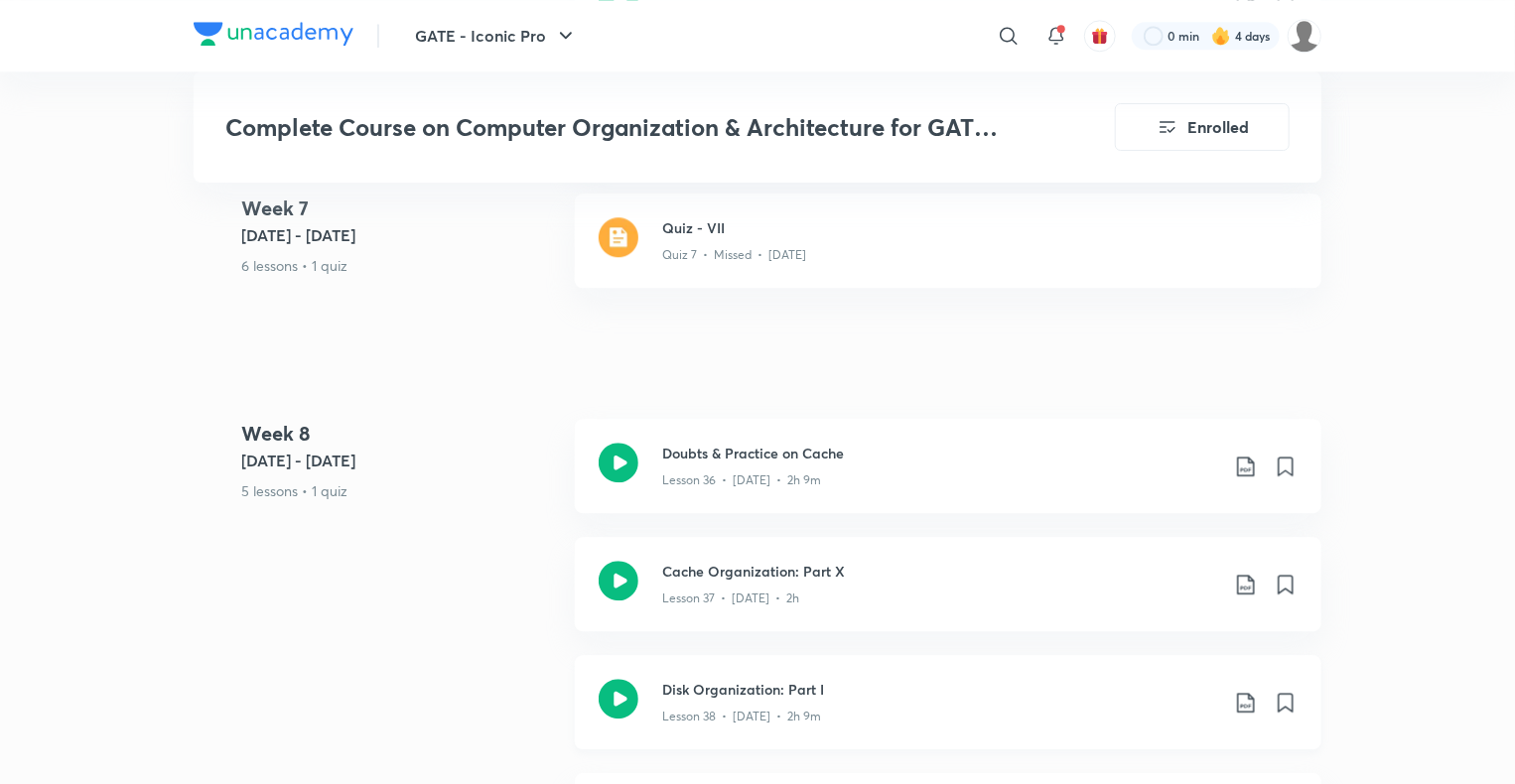 scroll, scrollTop: 6540, scrollLeft: 0, axis: vertical 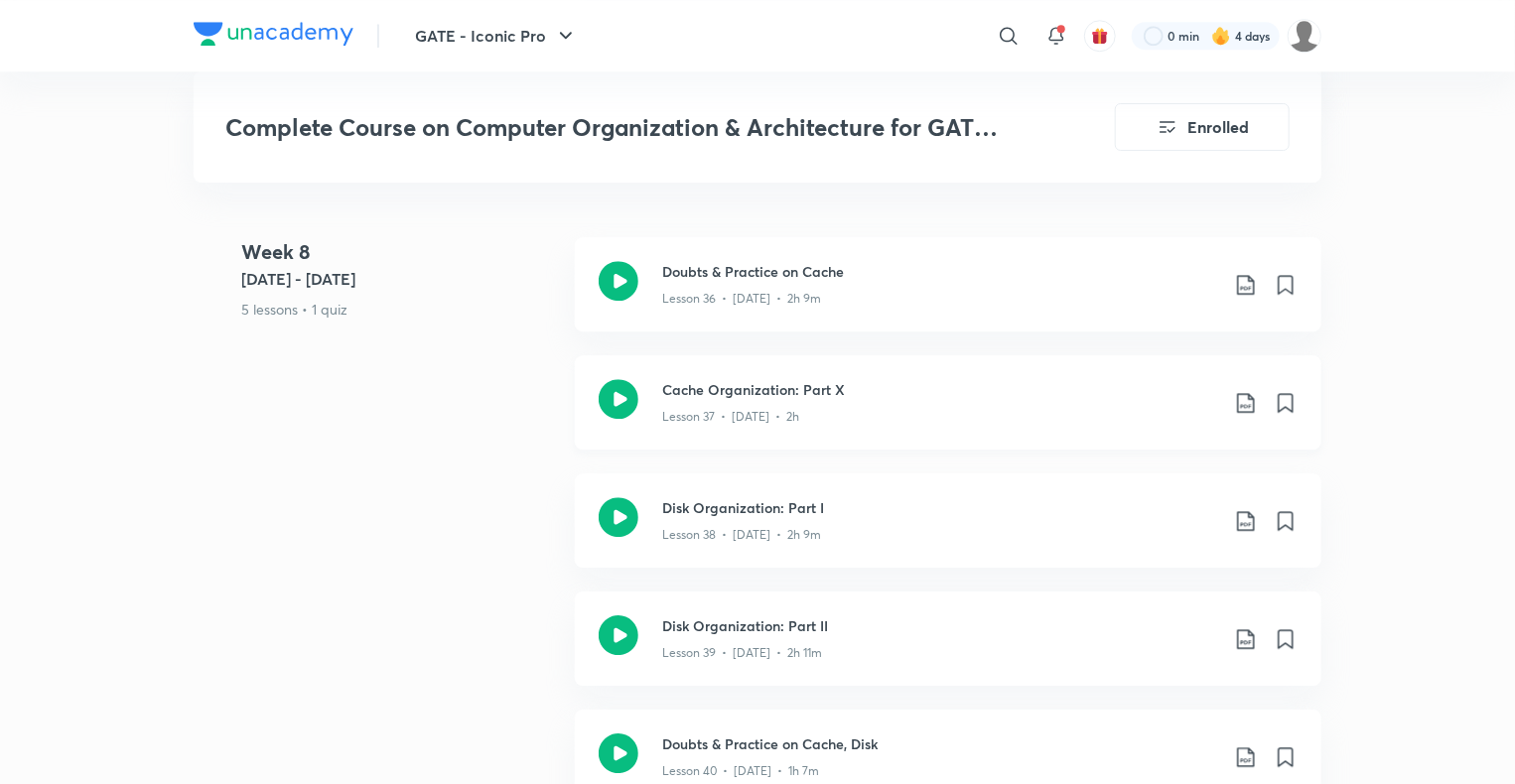 click on "Cache Organization: Part X" at bounding box center [940, 389] 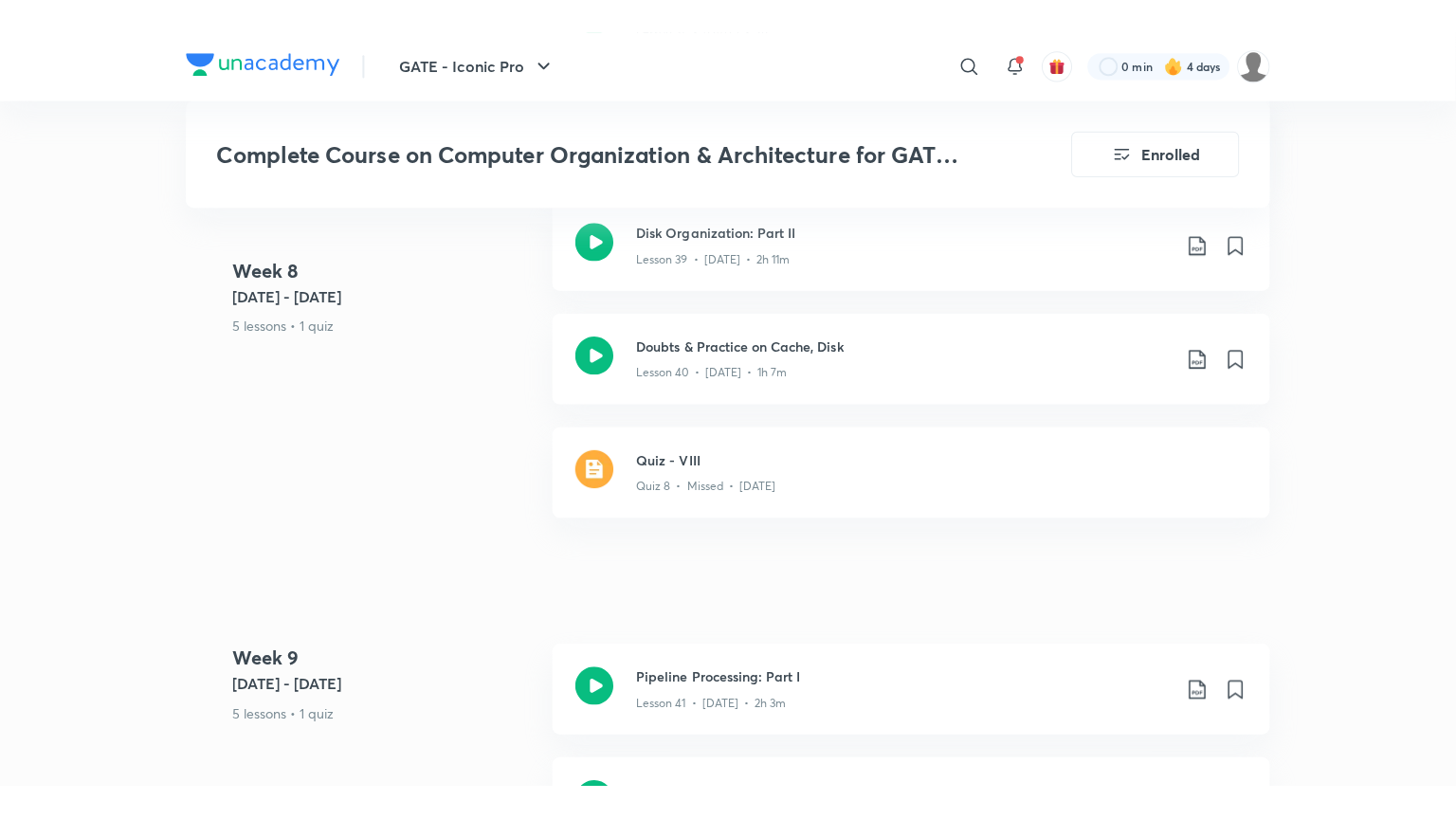 scroll, scrollTop: 6650, scrollLeft: 0, axis: vertical 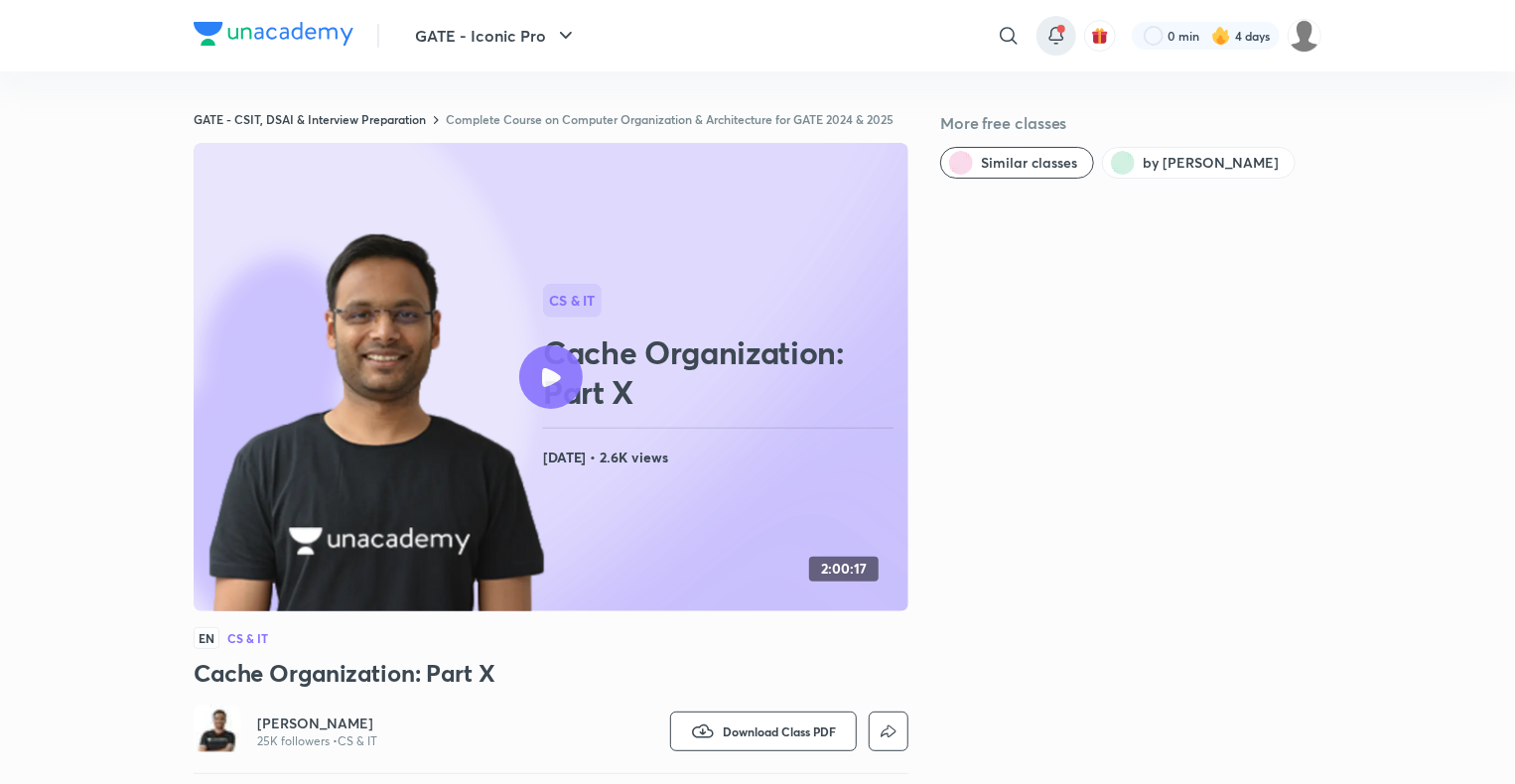 click 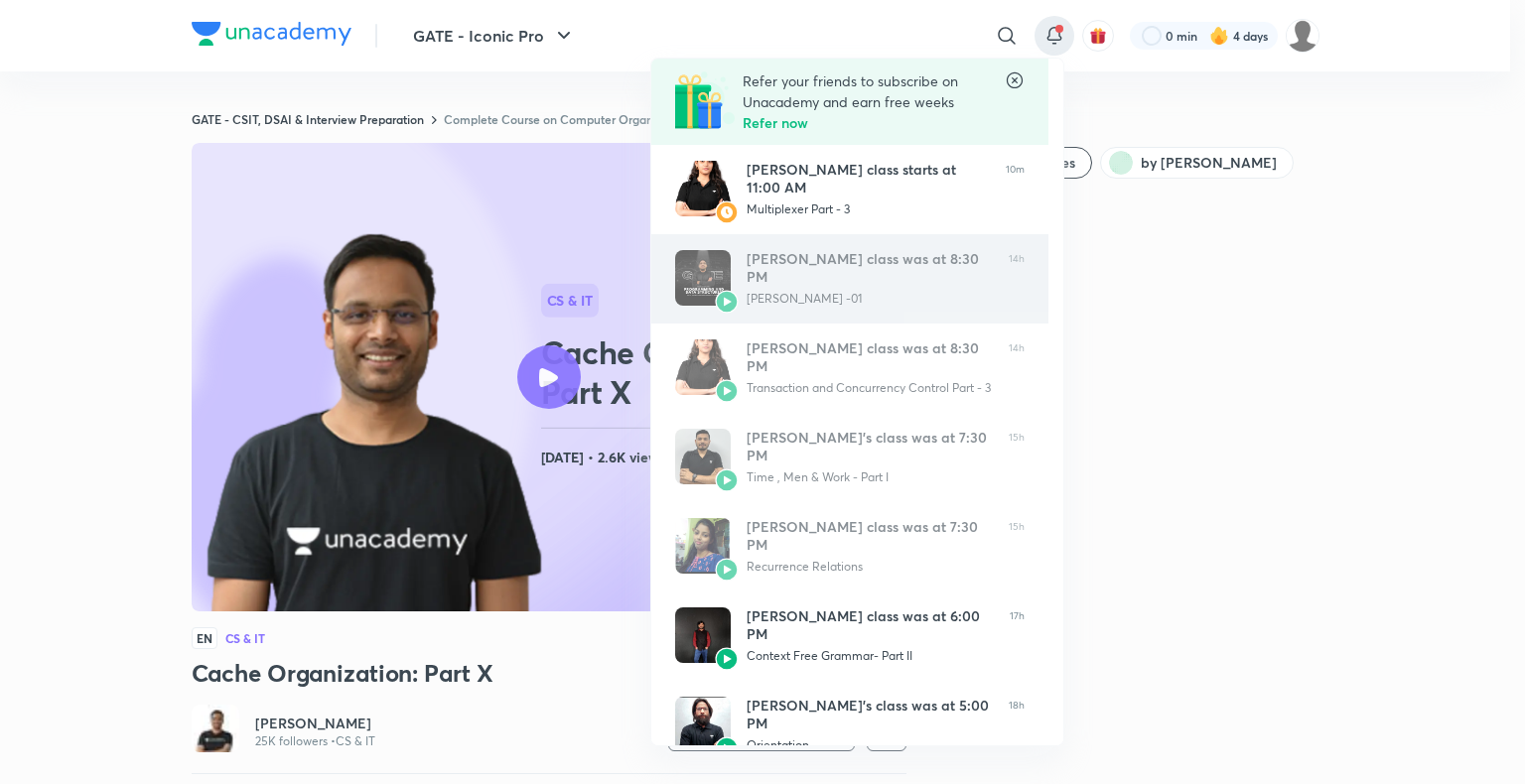 click on "Pankaj Sharma’s class was at 8:30 PM Greedy Algorithms -01 14h" at bounding box center [850, 279] 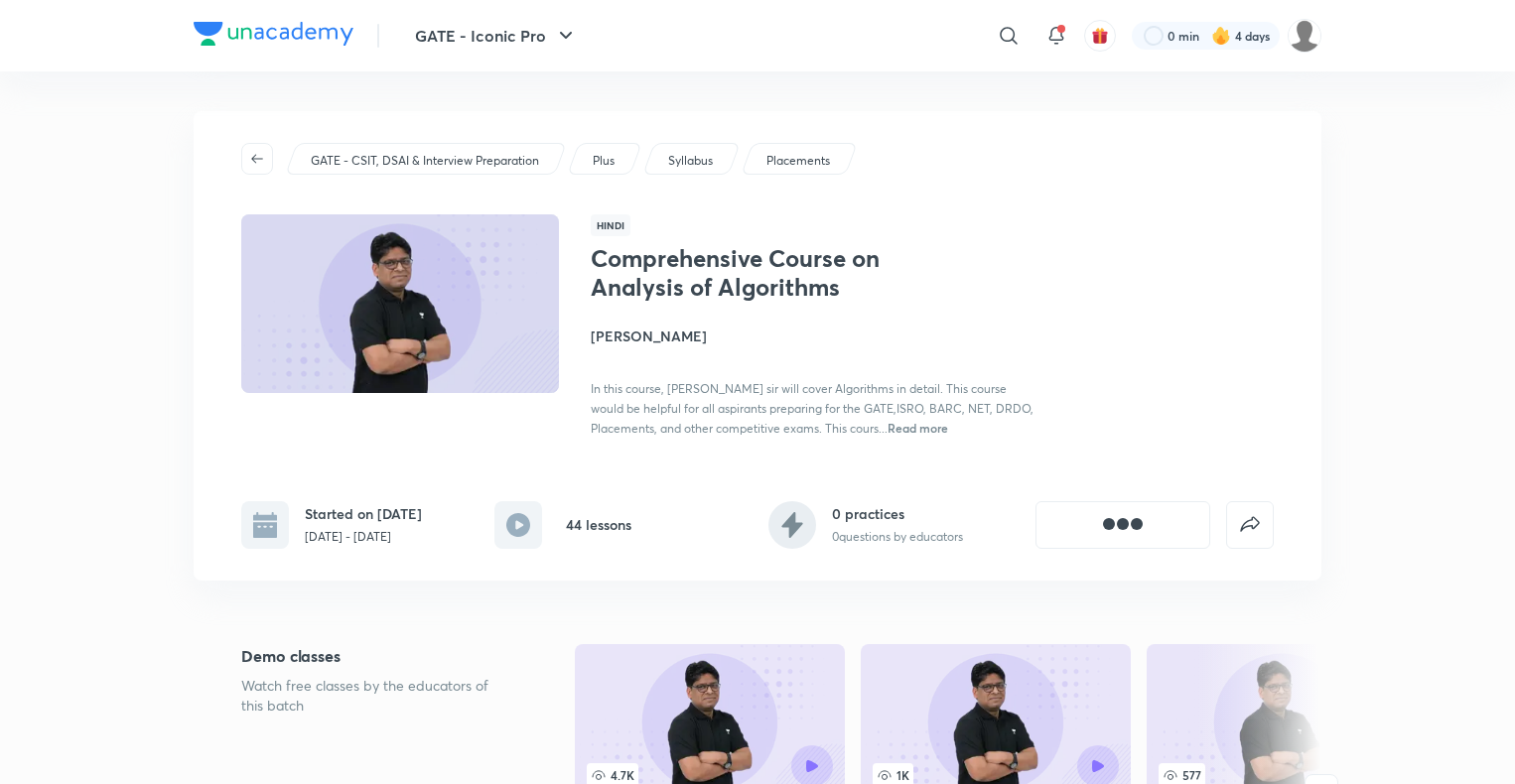 scroll, scrollTop: 0, scrollLeft: 0, axis: both 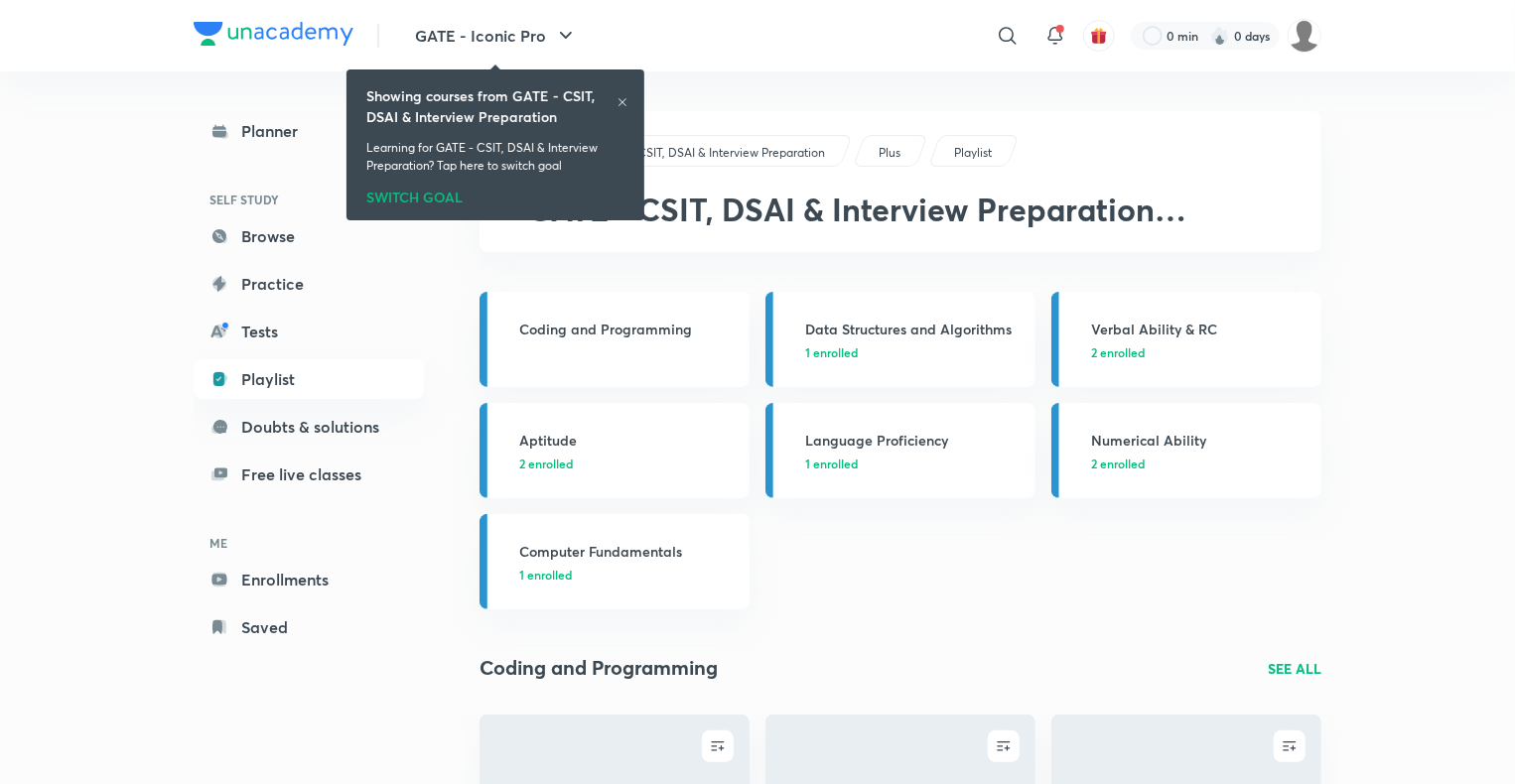 click on "GATE - Iconic Pro ​ 0 min 0 days" at bounding box center (758, 36) 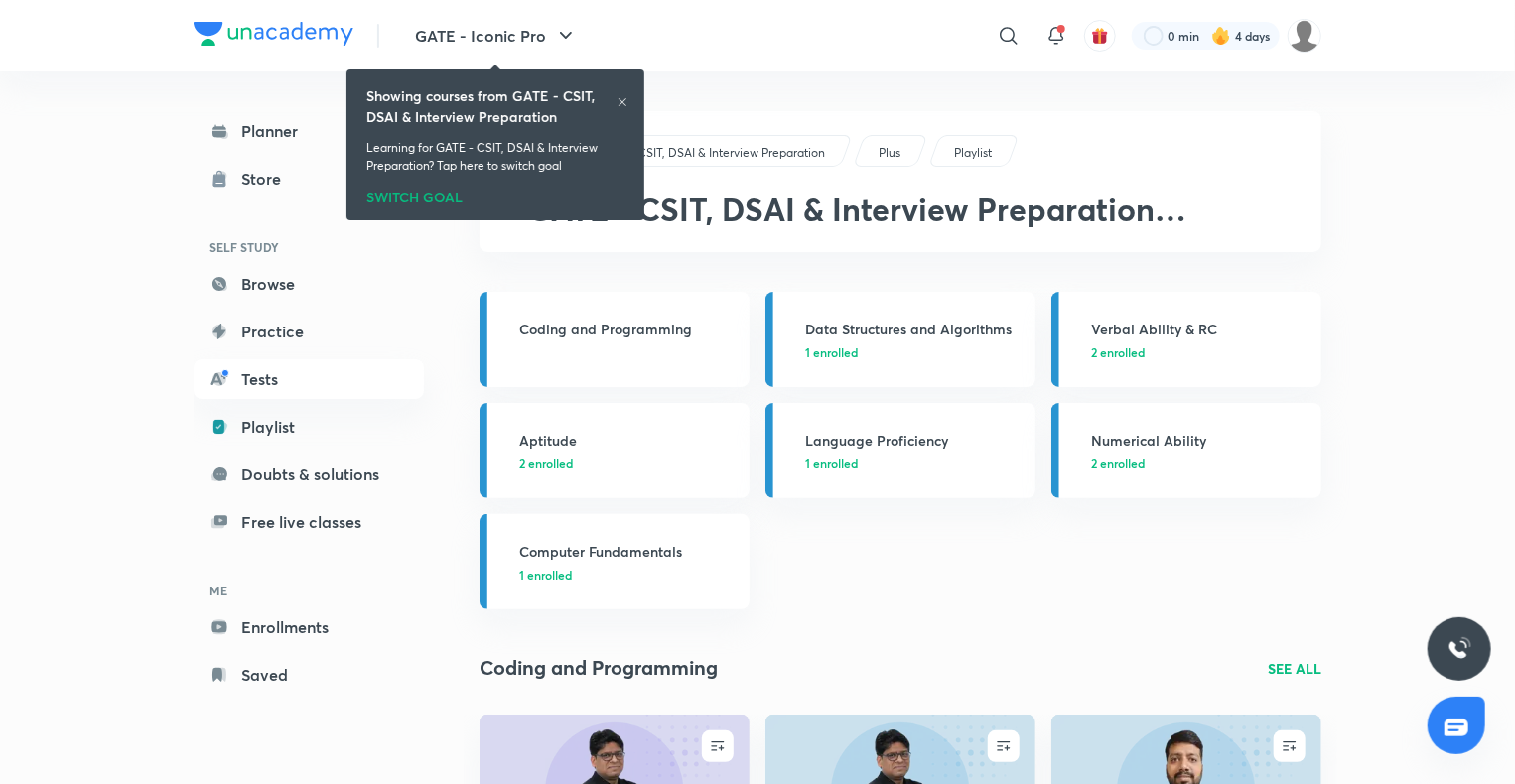 click 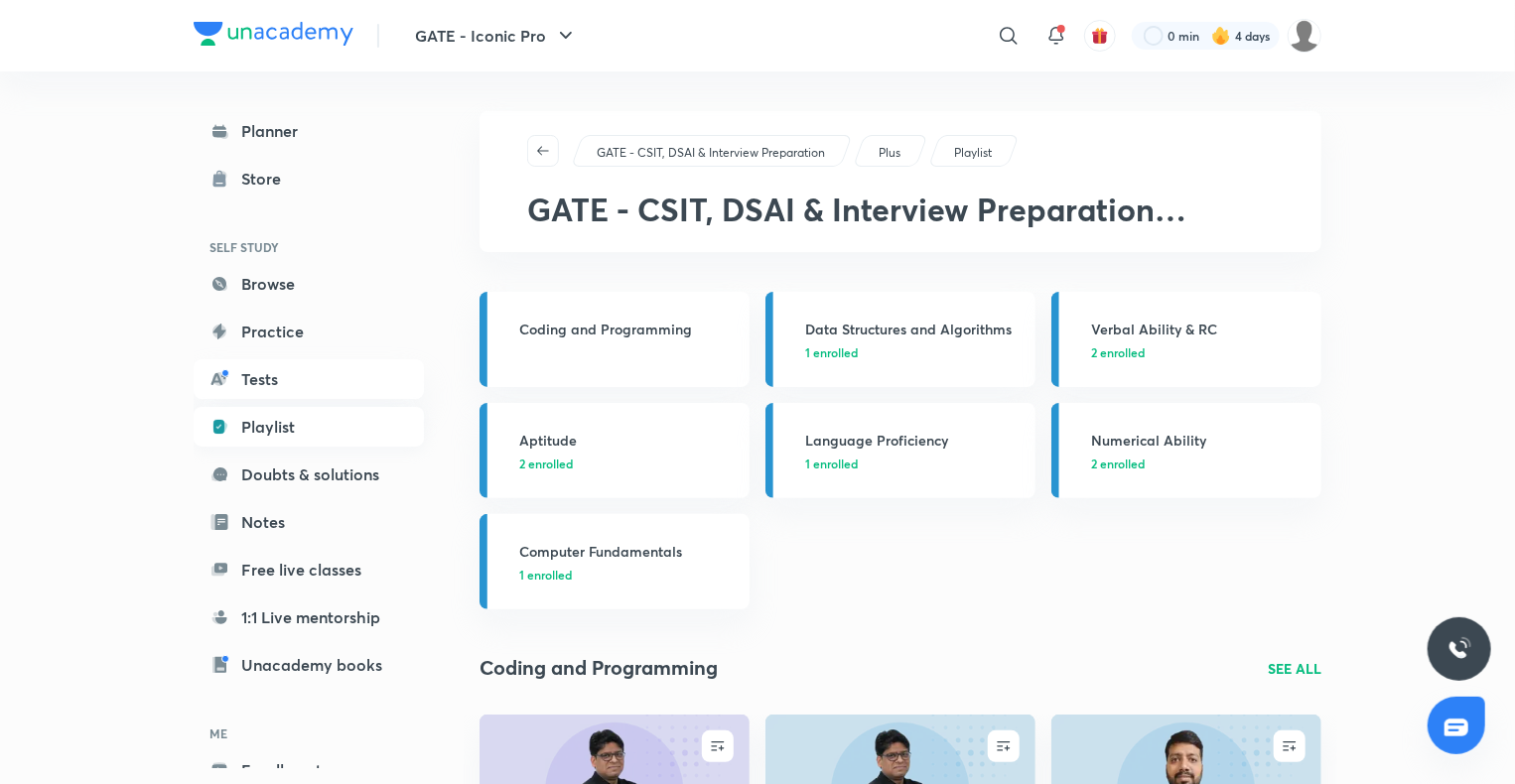 click on "Playlist" at bounding box center (309, 427) 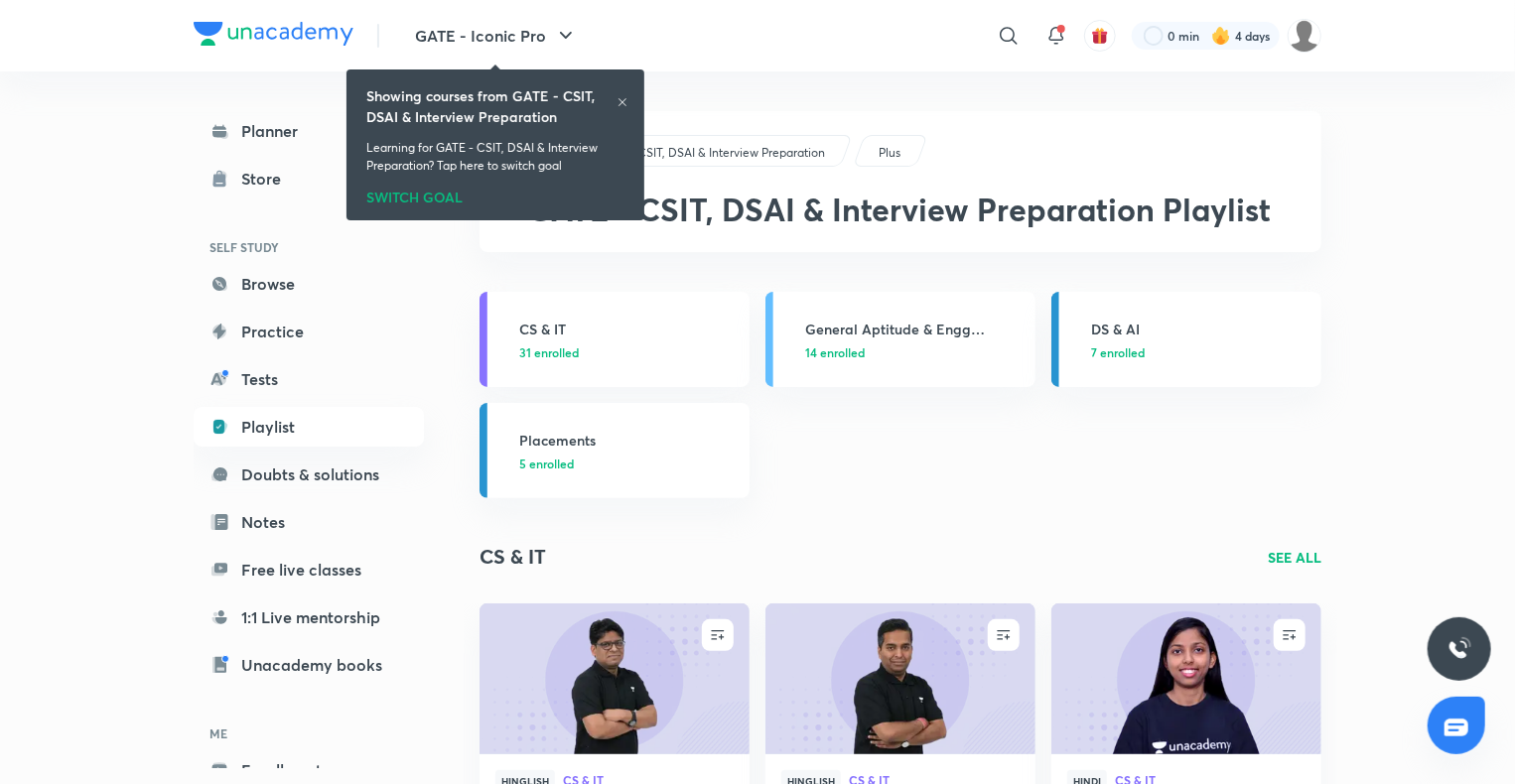 click 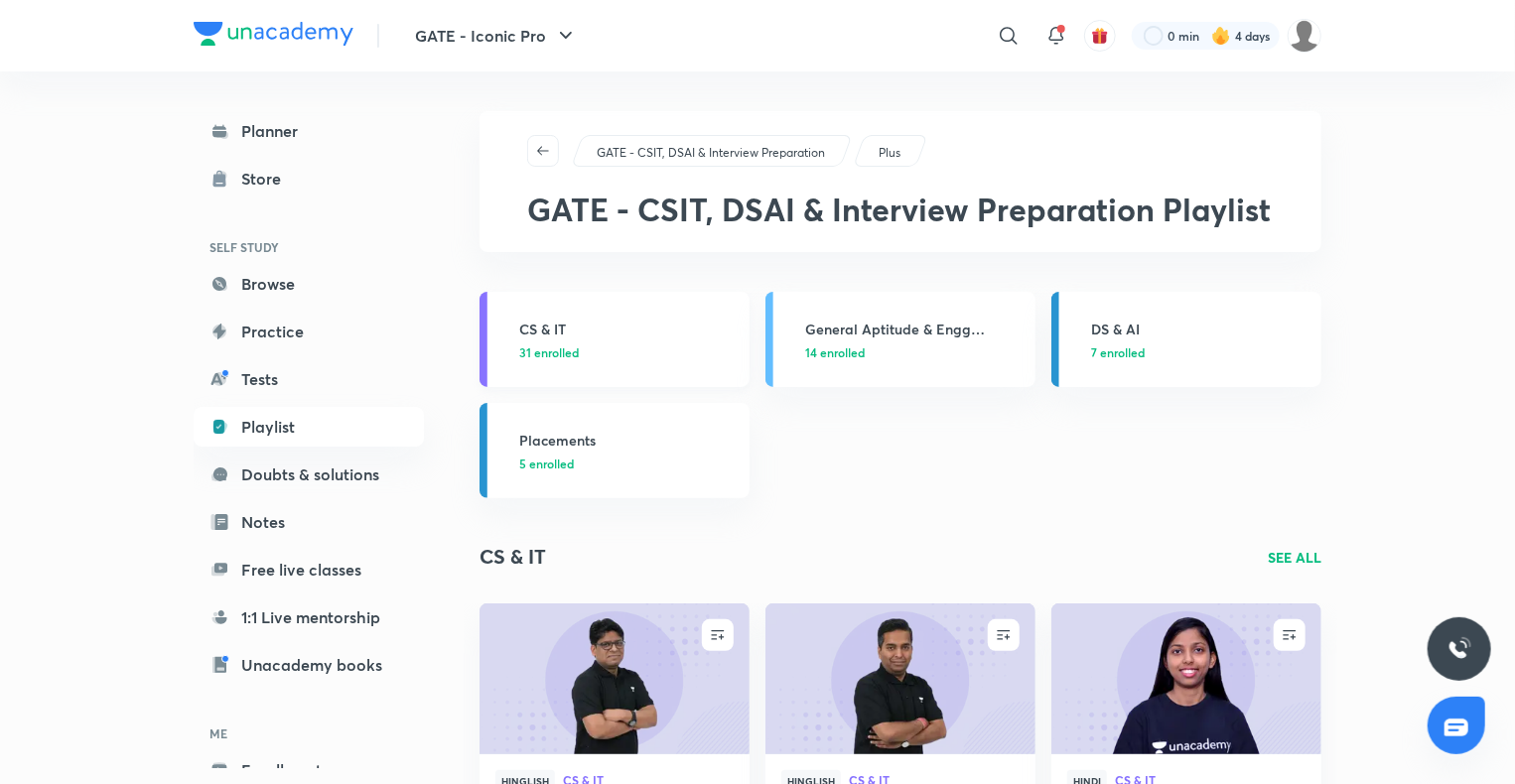 click on "31 enrolled" at bounding box center [549, 352] 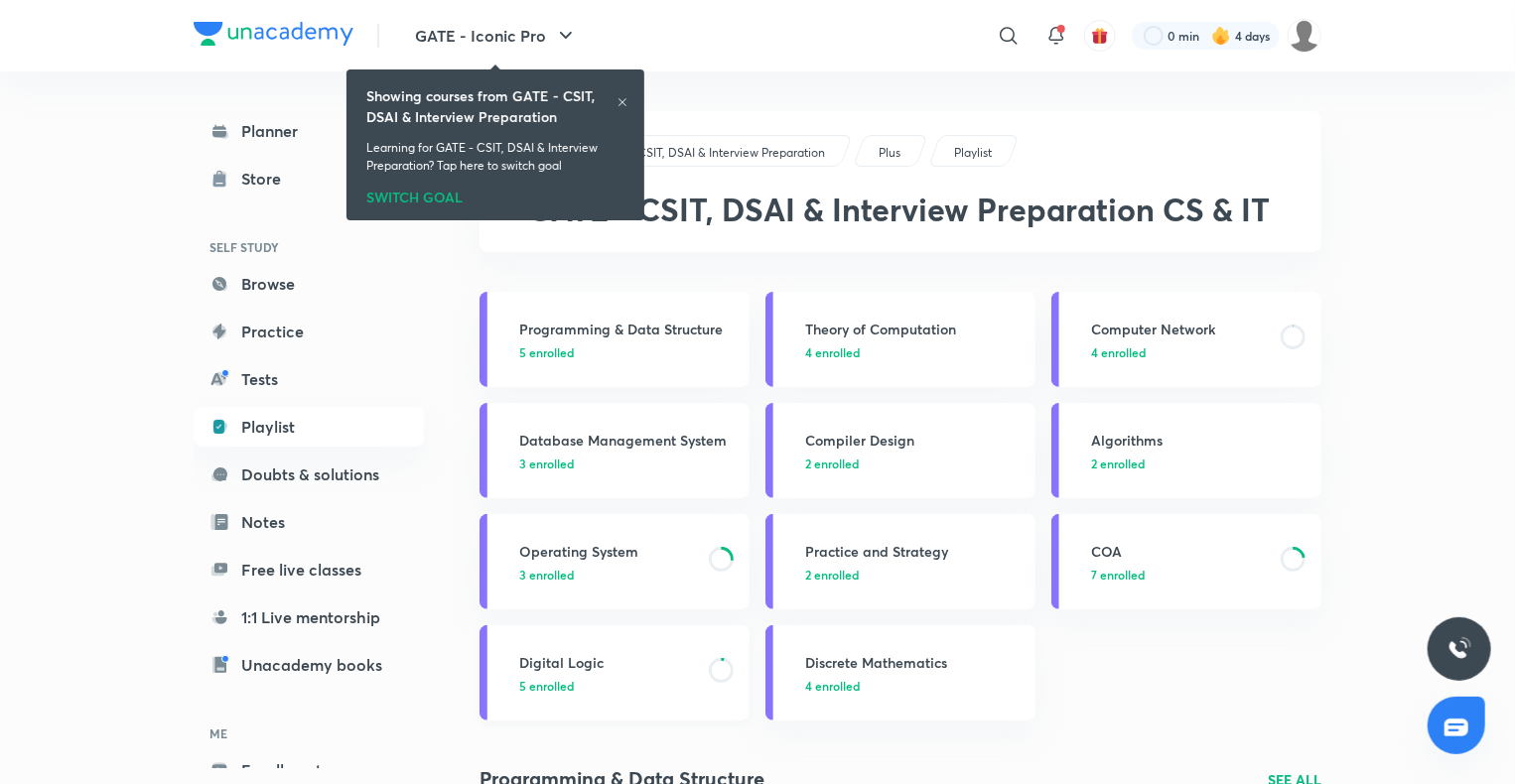 click on "Digital Logic" at bounding box center [608, 662] 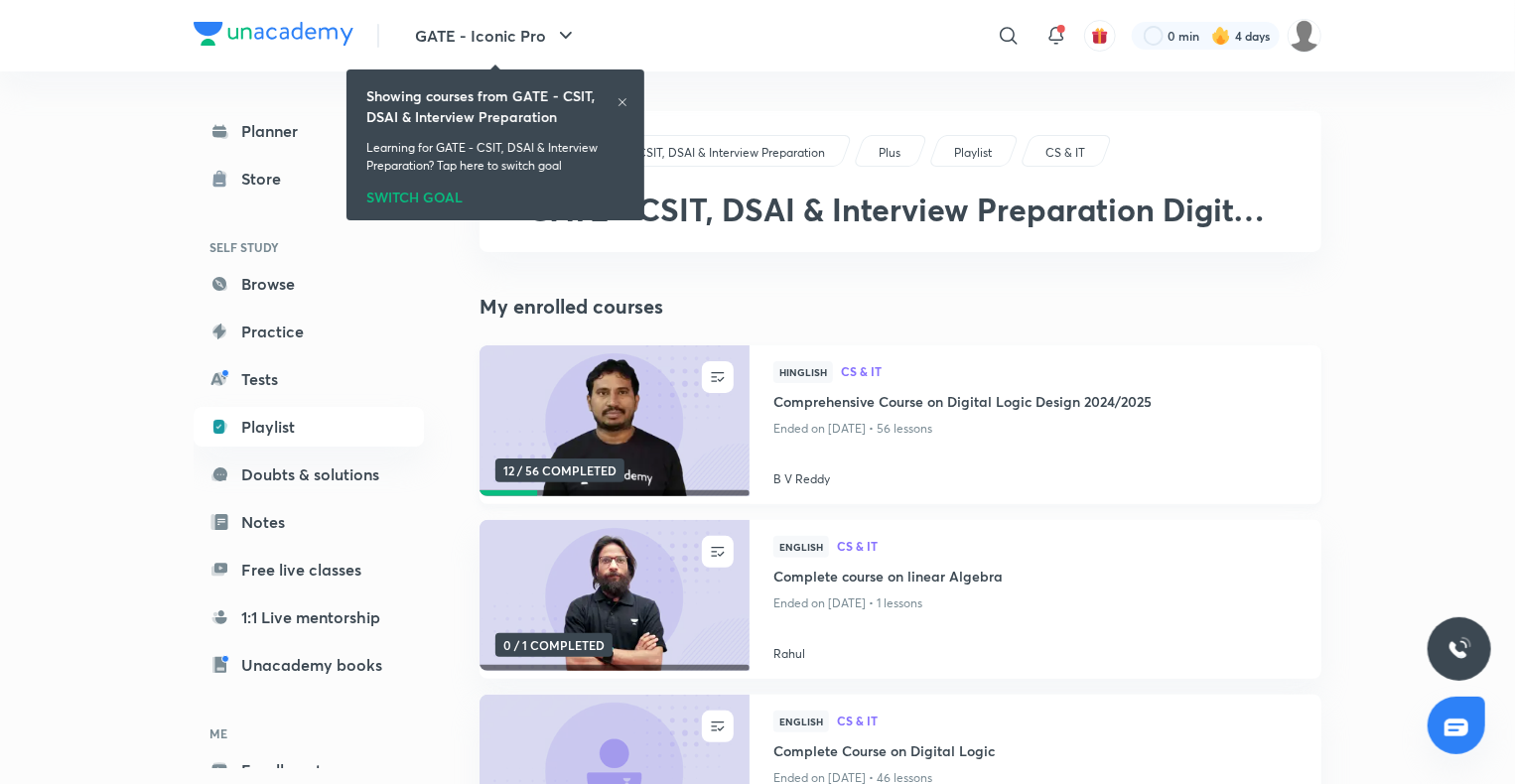 click on "Comprehensive Course on Digital Logic Design 2024/2025" at bounding box center [1035, 403] 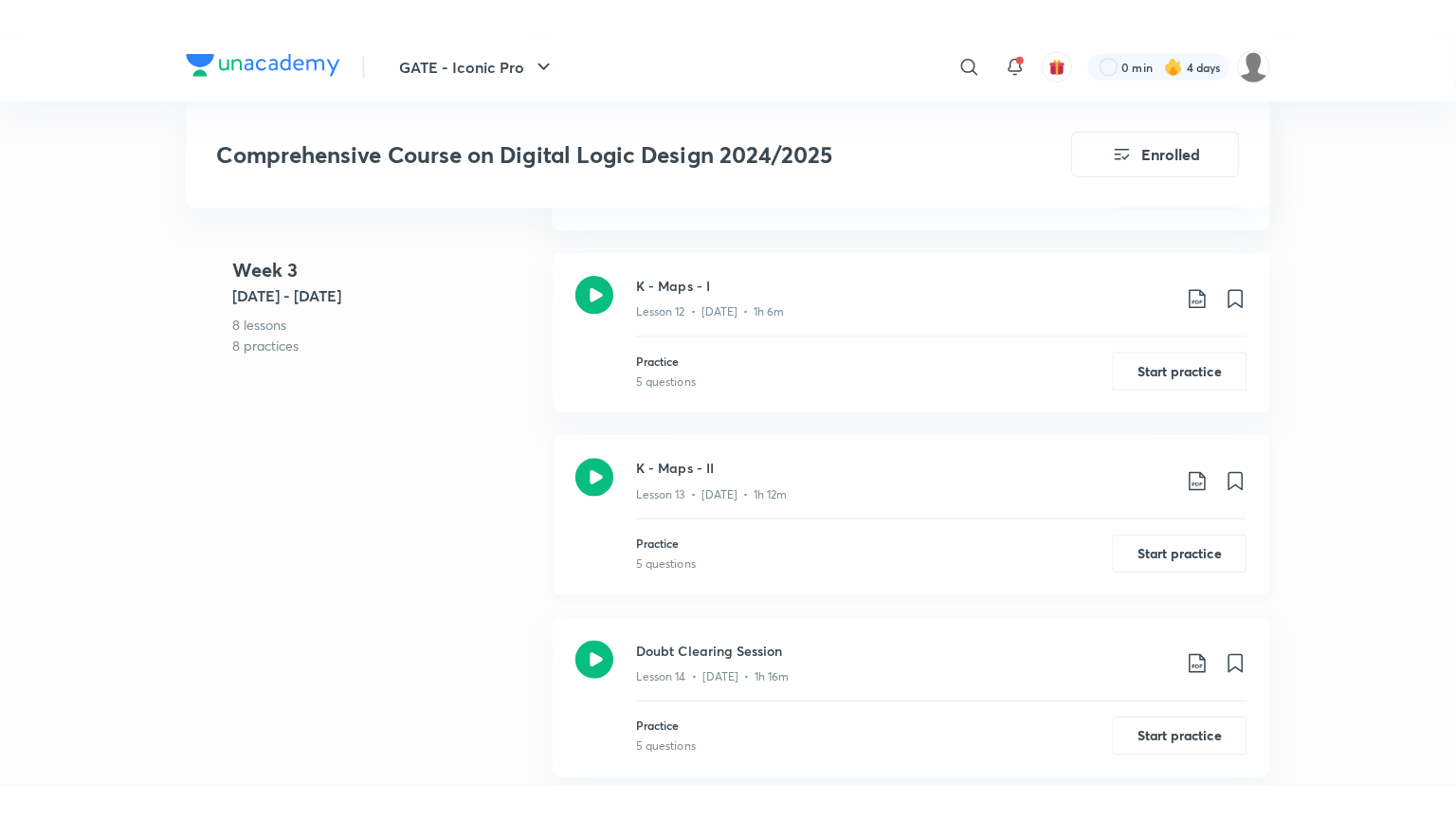 scroll, scrollTop: 2932, scrollLeft: 0, axis: vertical 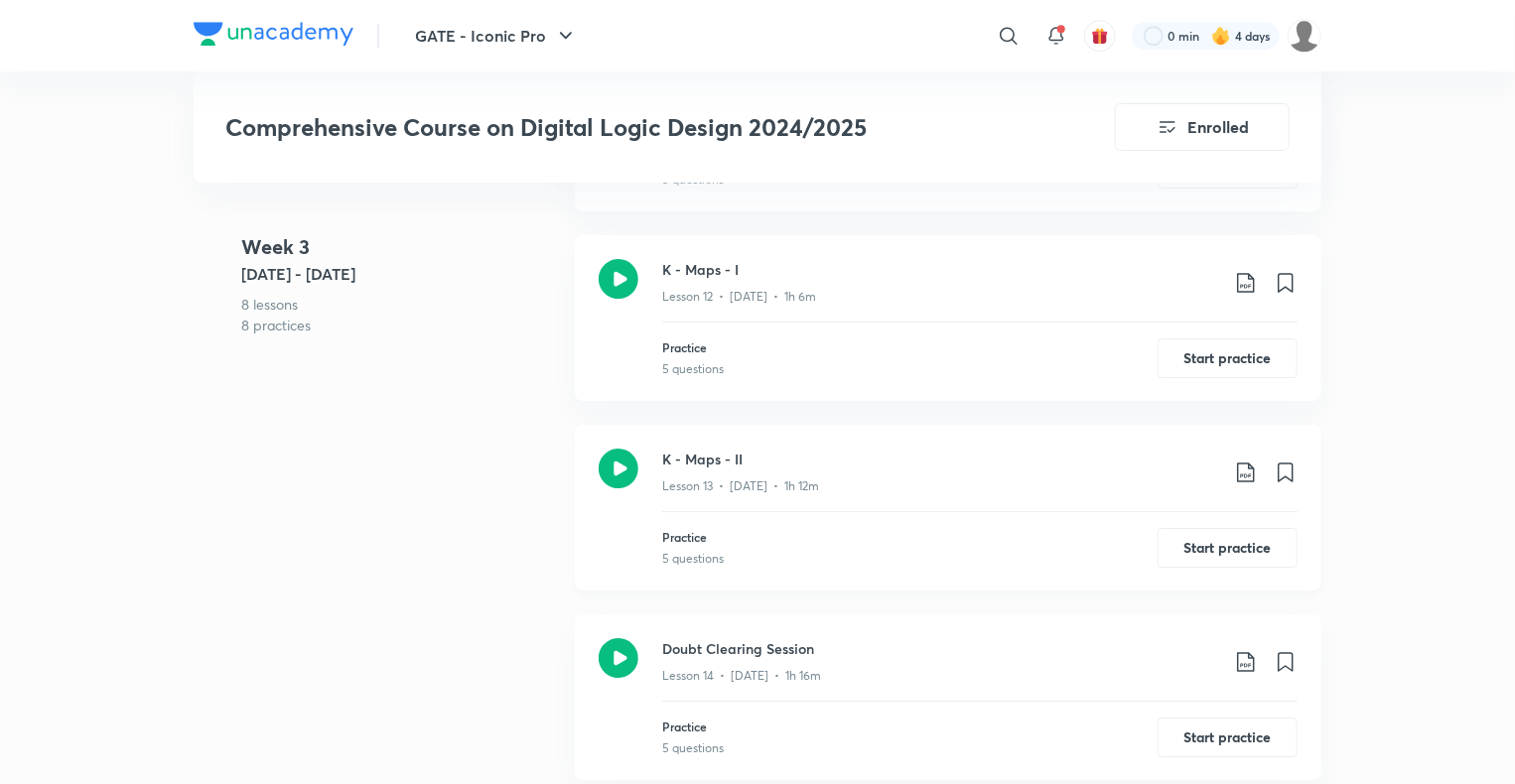click on "Lesson 13  •  Jun 30  •  1h 12m" at bounding box center (940, 482) 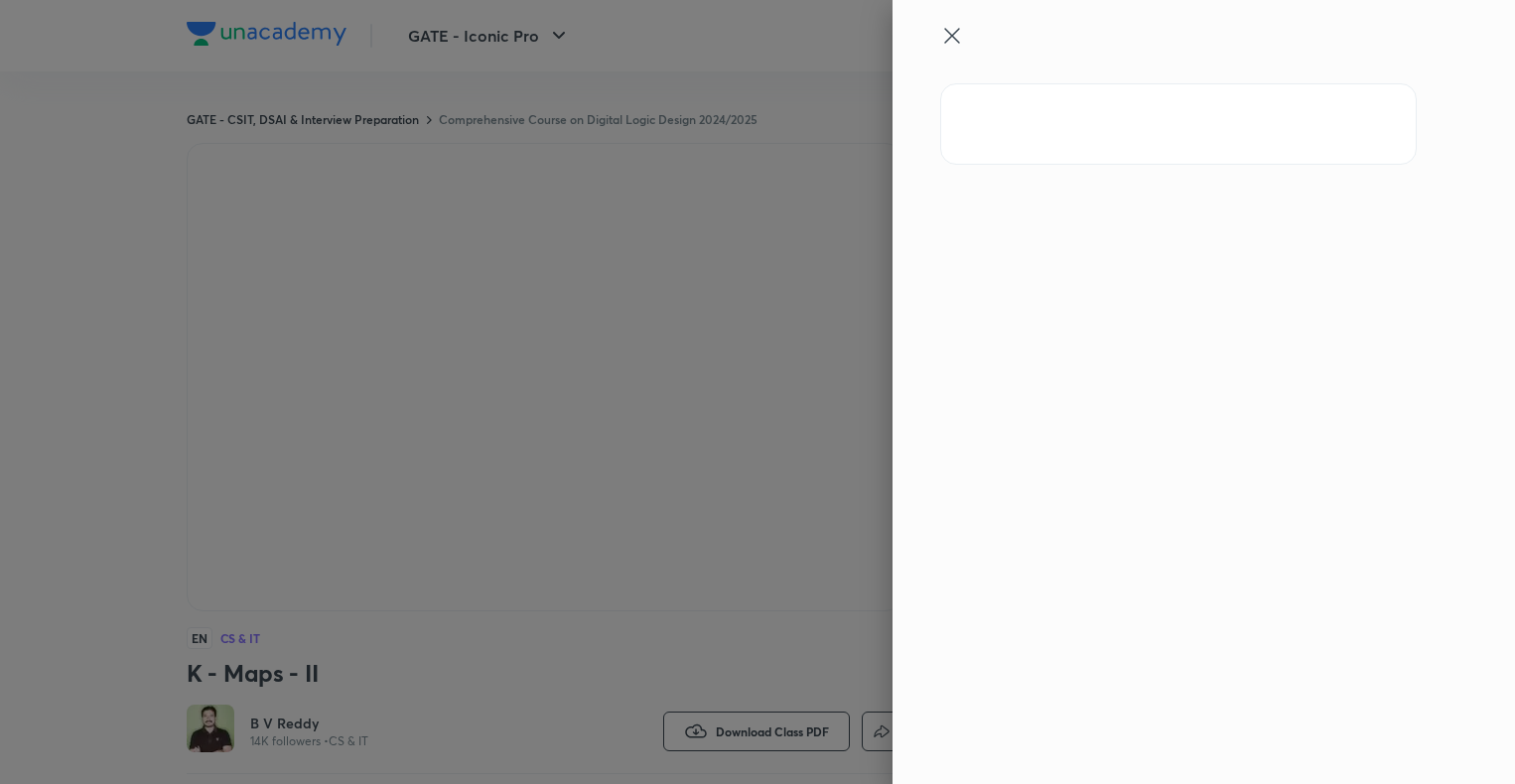 scroll, scrollTop: 0, scrollLeft: 0, axis: both 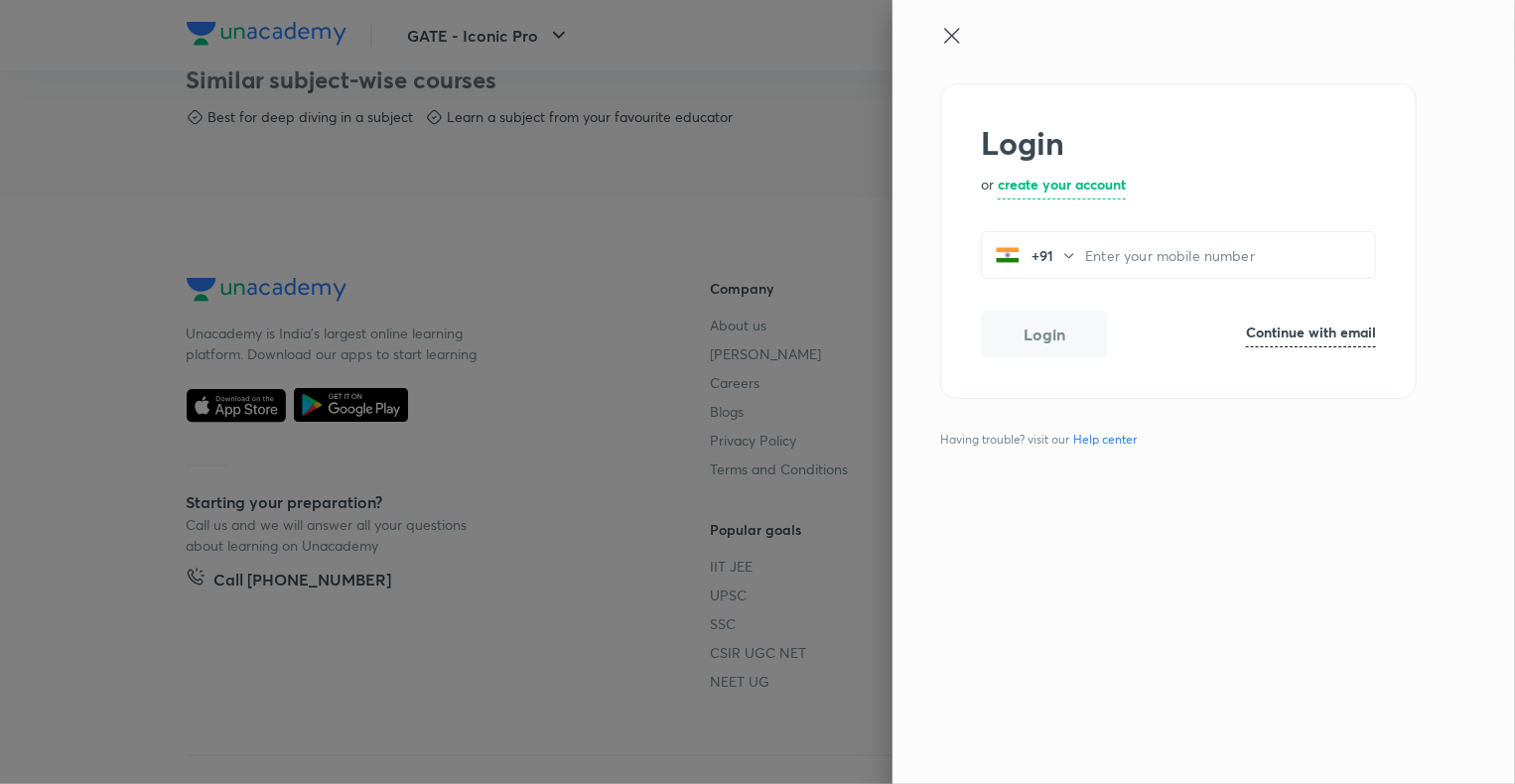 click 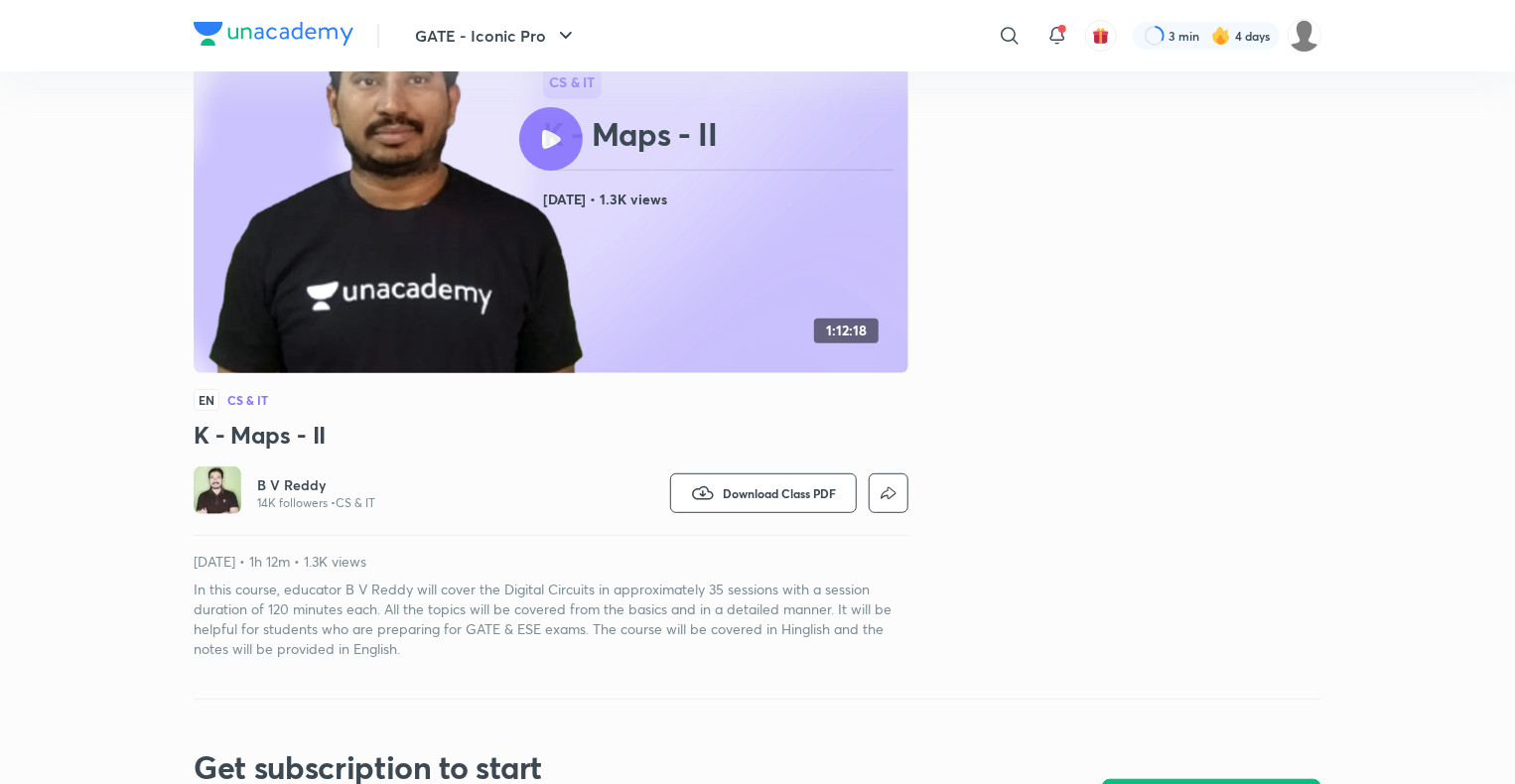 scroll, scrollTop: 236, scrollLeft: 0, axis: vertical 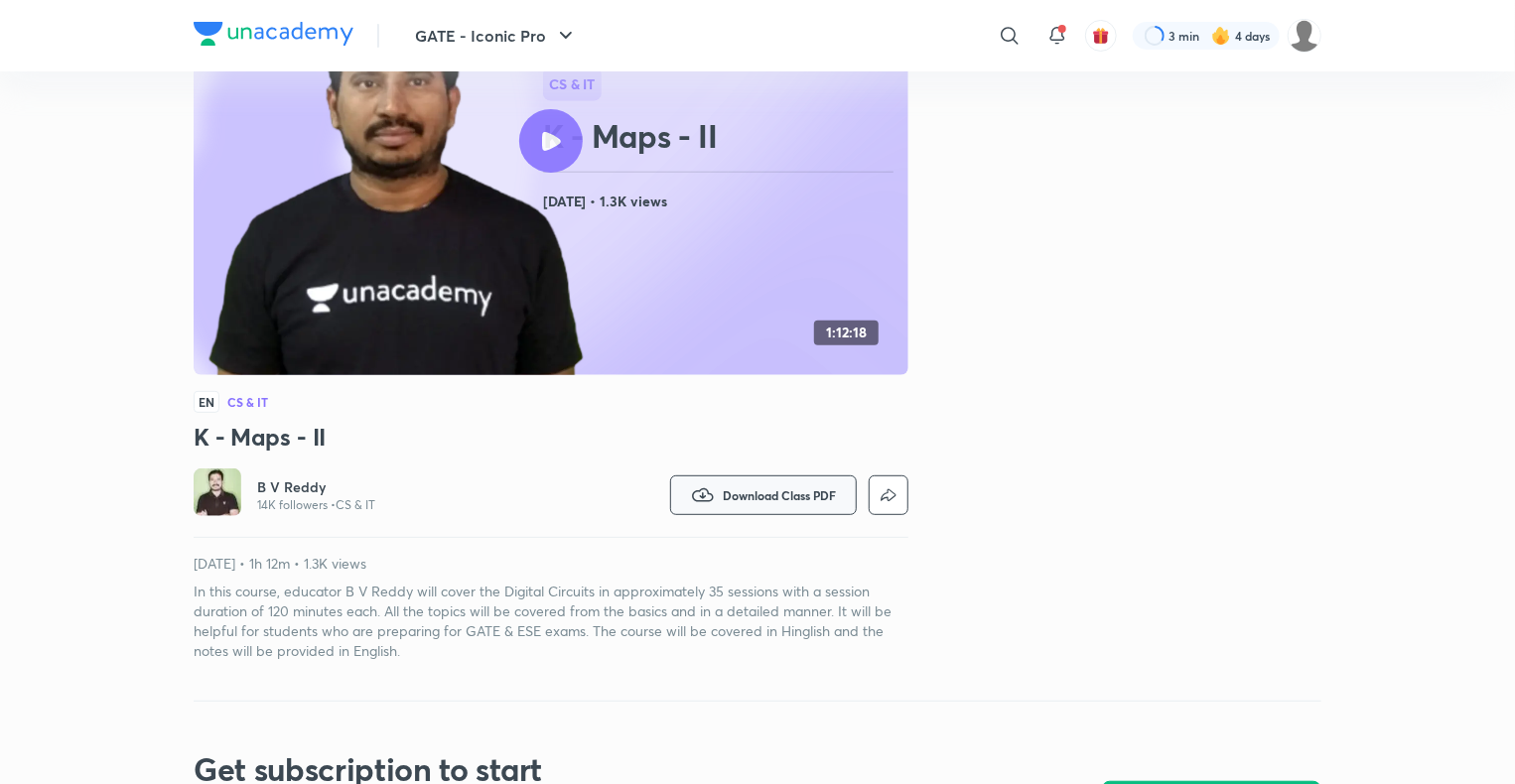 click on "Download Class PDF" at bounding box center (763, 495) 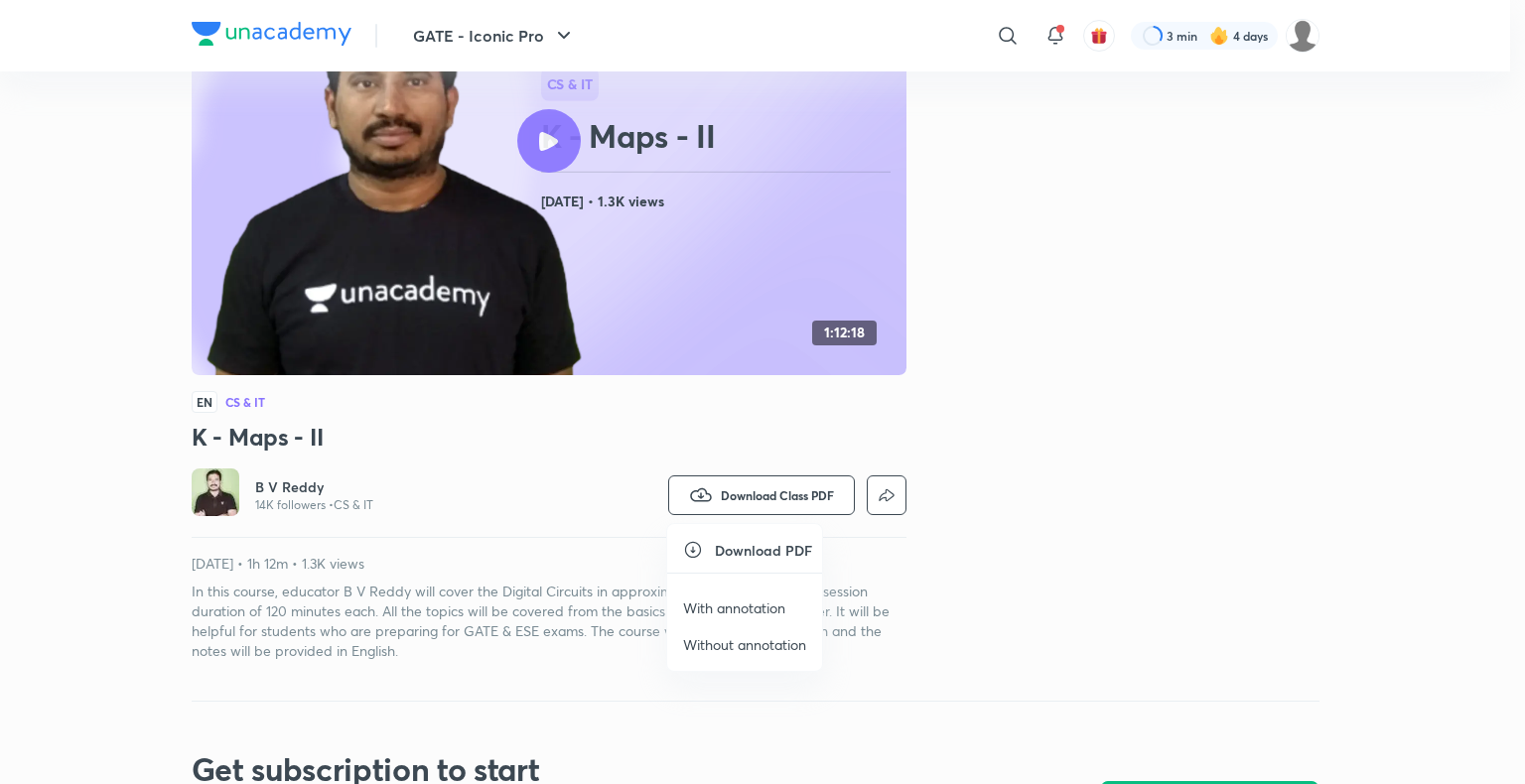 click on "With annotation" at bounding box center (734, 607) 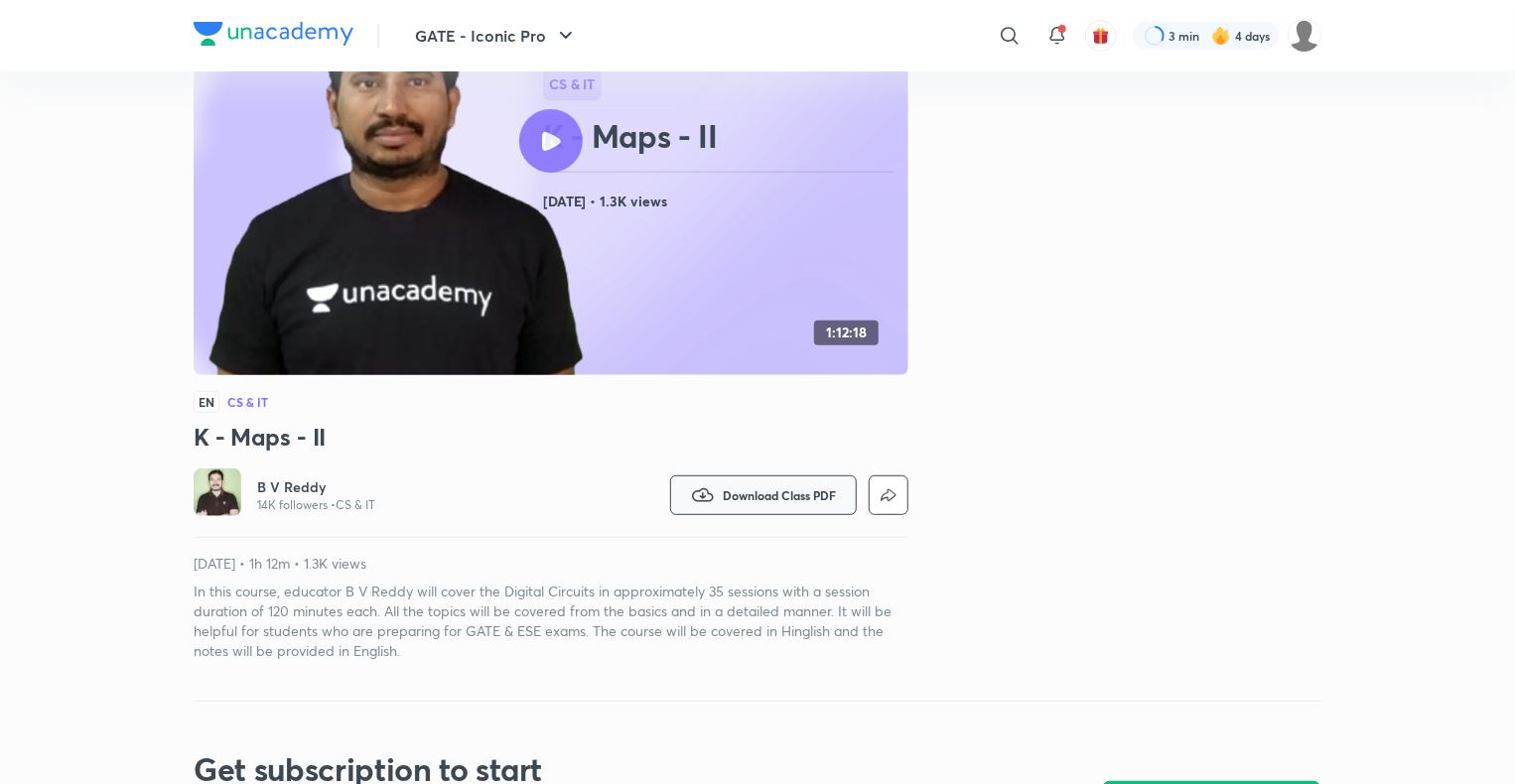 click on "Download Class PDF" at bounding box center [779, 495] 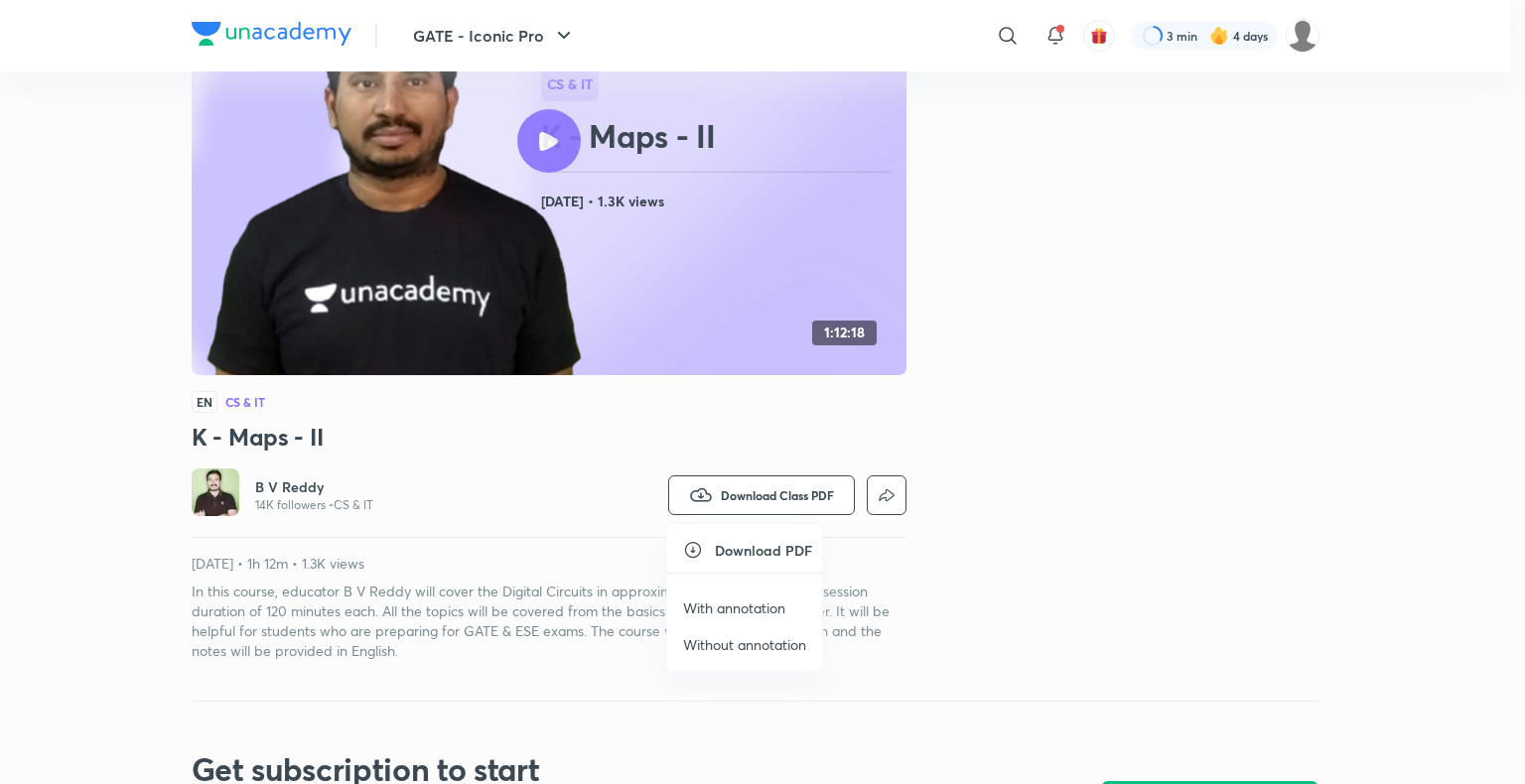 click on "With annotation" at bounding box center [734, 607] 